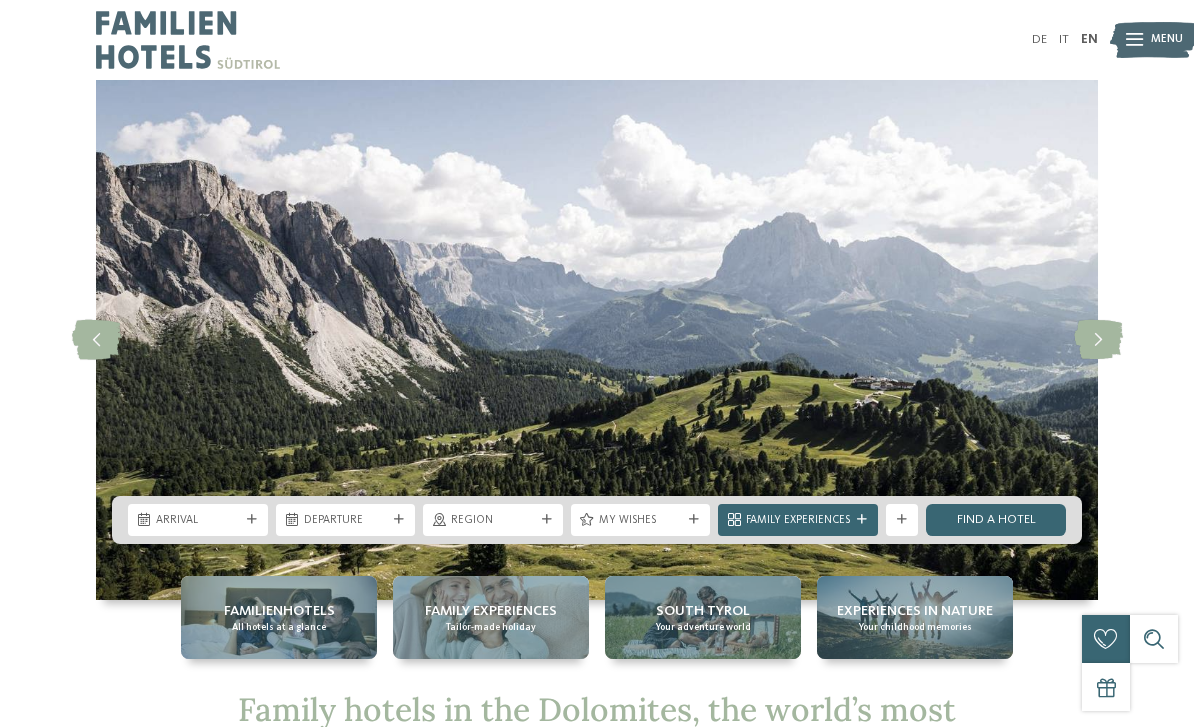 scroll, scrollTop: 0, scrollLeft: 0, axis: both 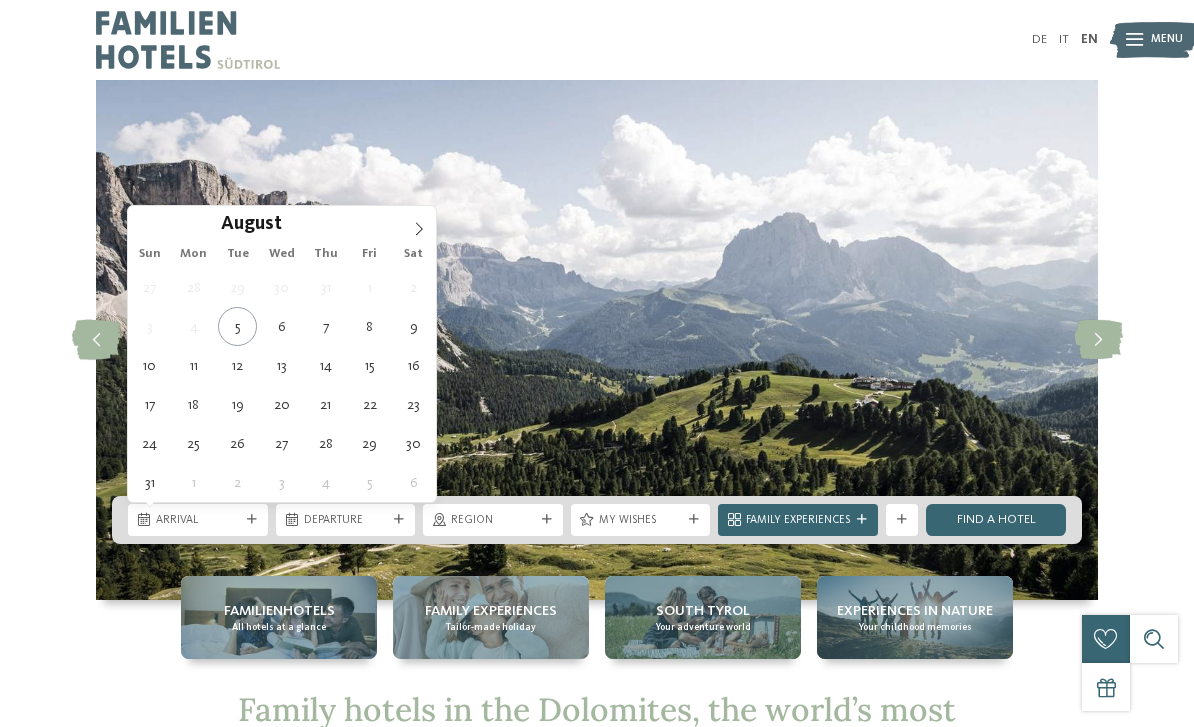 click at bounding box center (419, 223) 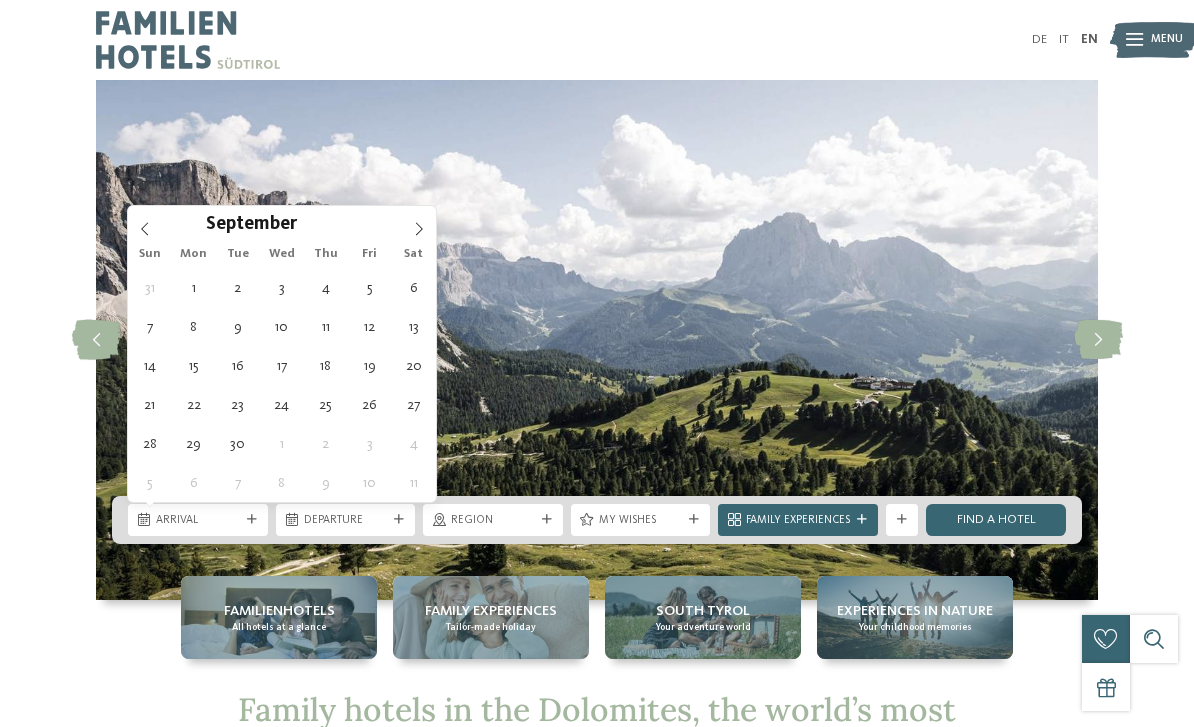 click at bounding box center (419, 223) 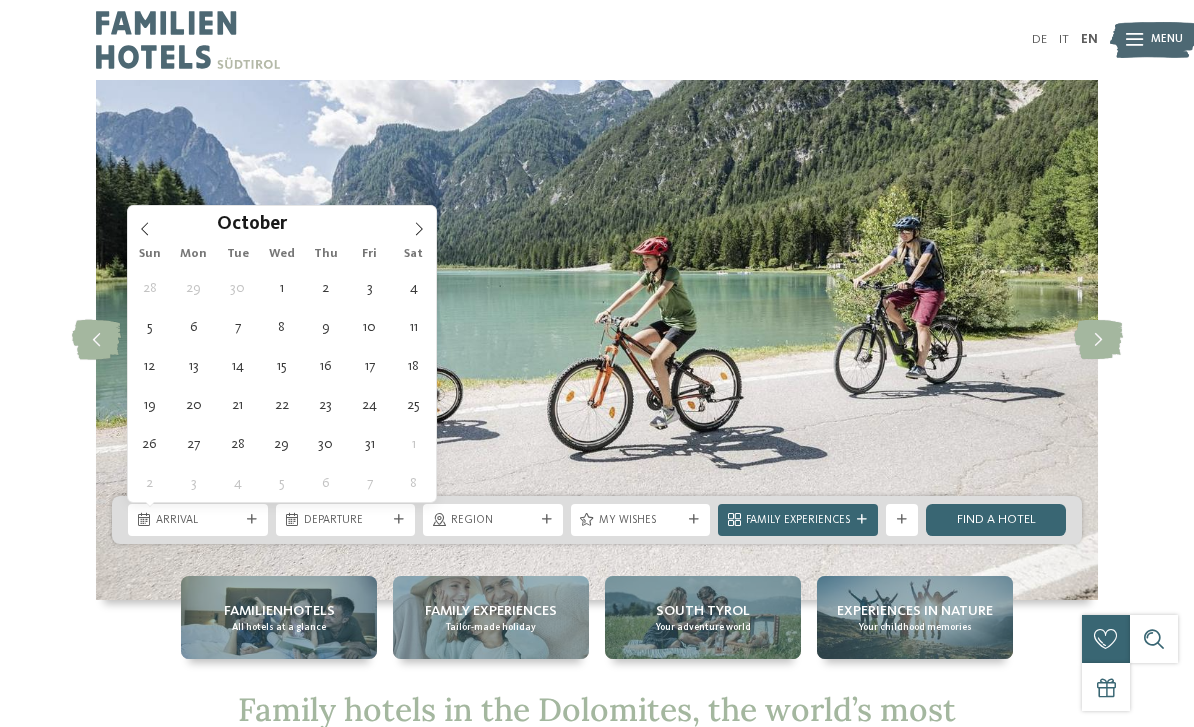 click at bounding box center [419, 223] 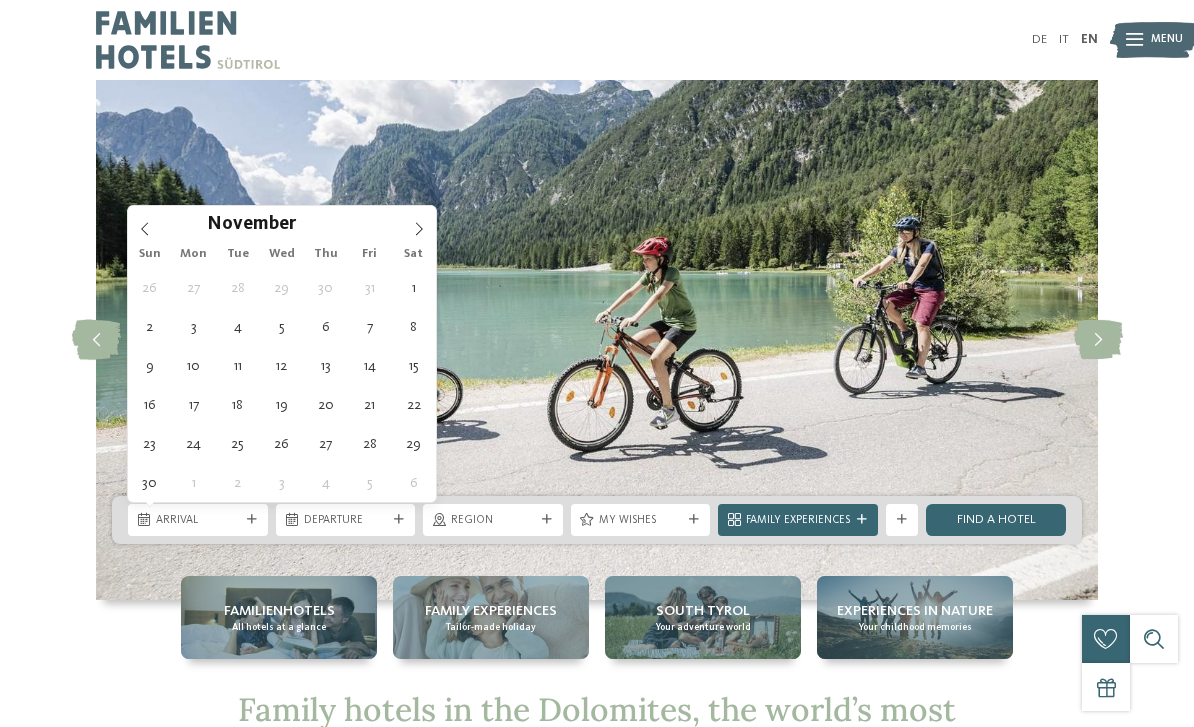 click at bounding box center [419, 223] 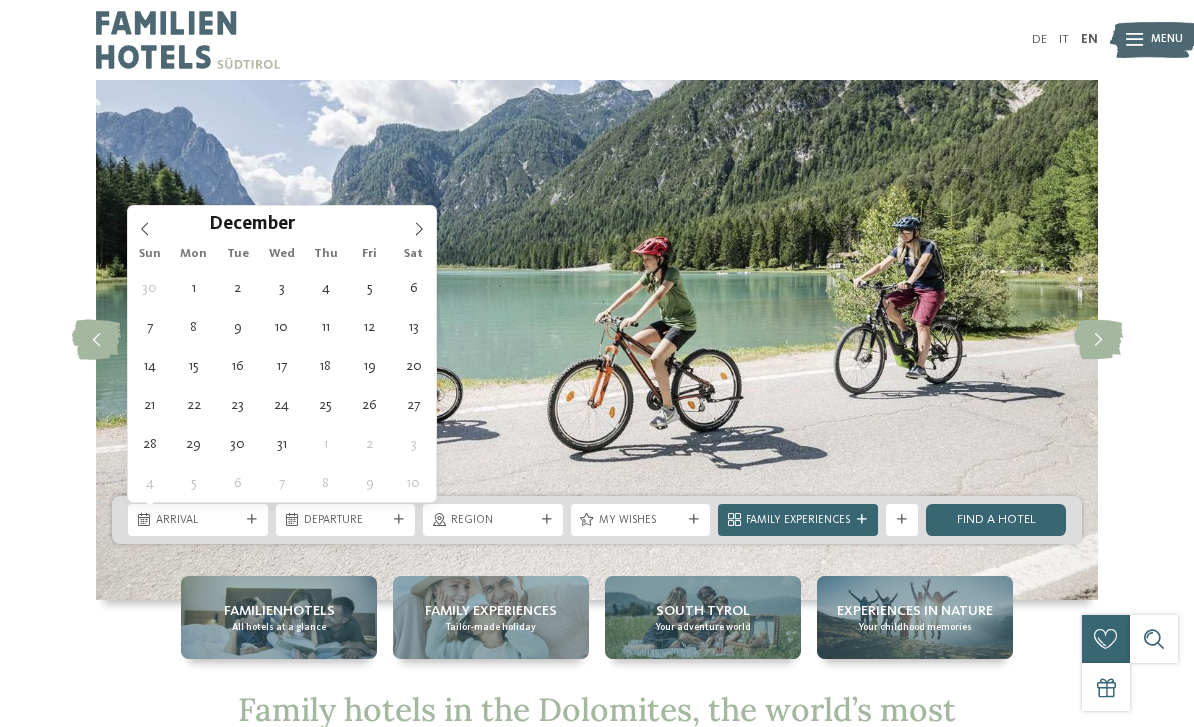 type on "[DATE]" 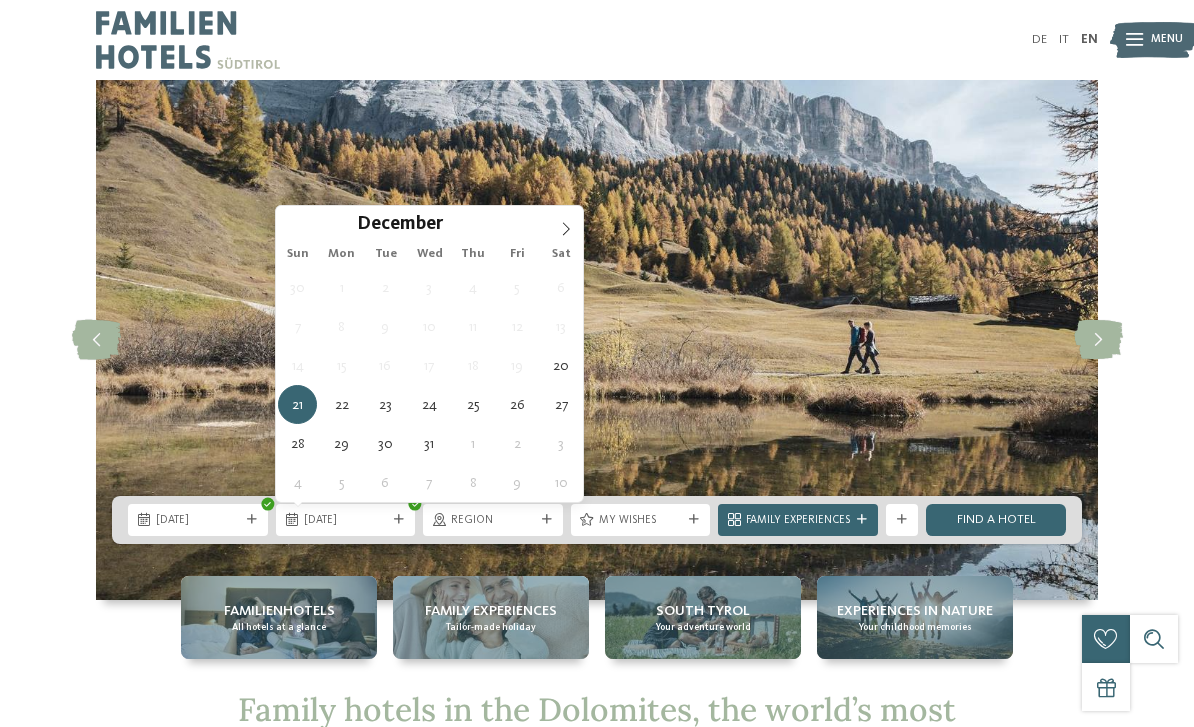 type on "27.12.2025" 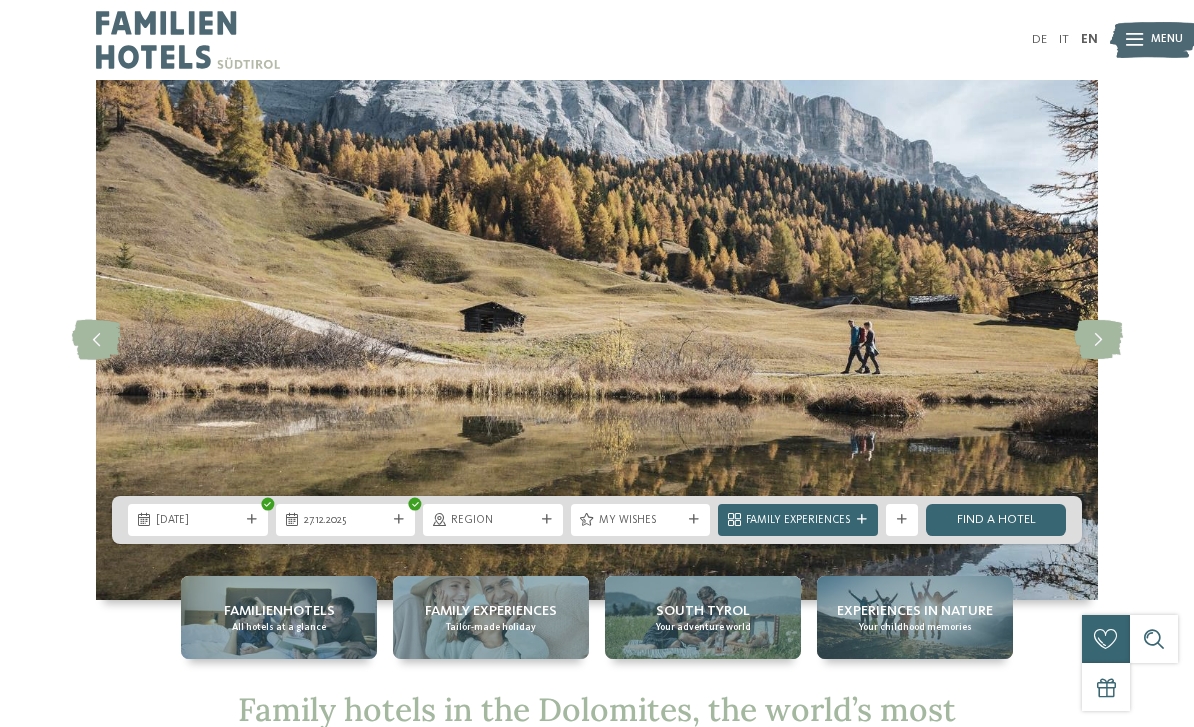 click on "Region" at bounding box center [493, 521] 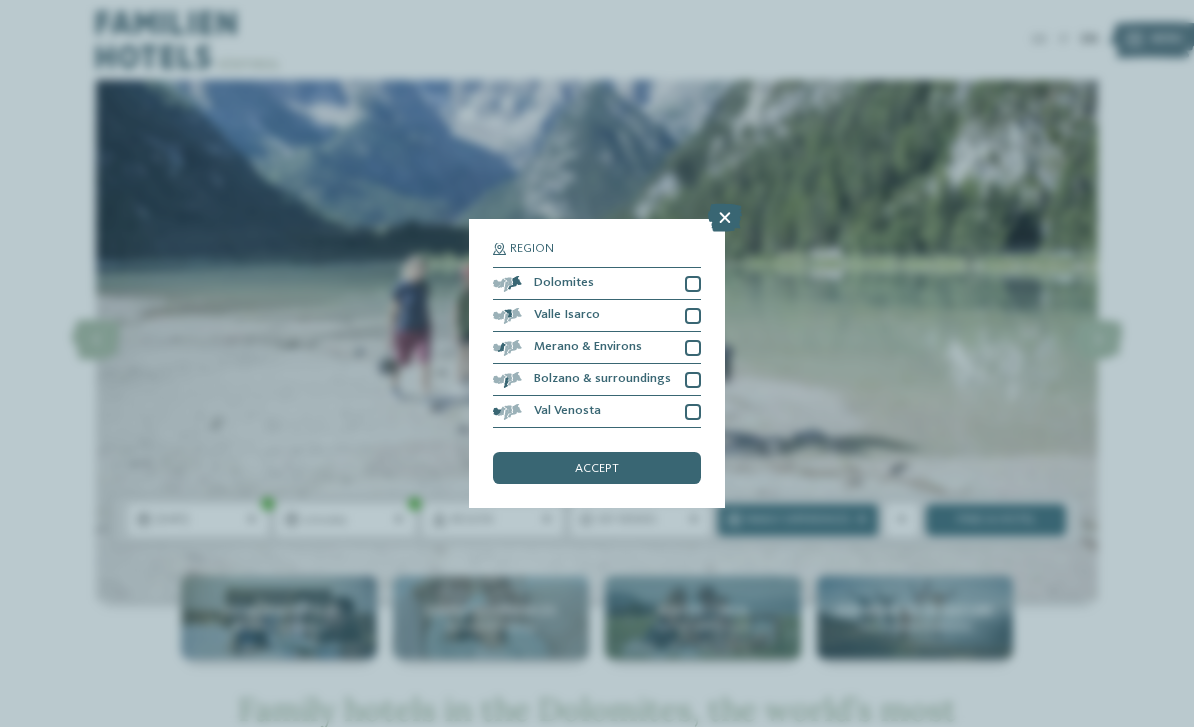 click at bounding box center (725, 218) 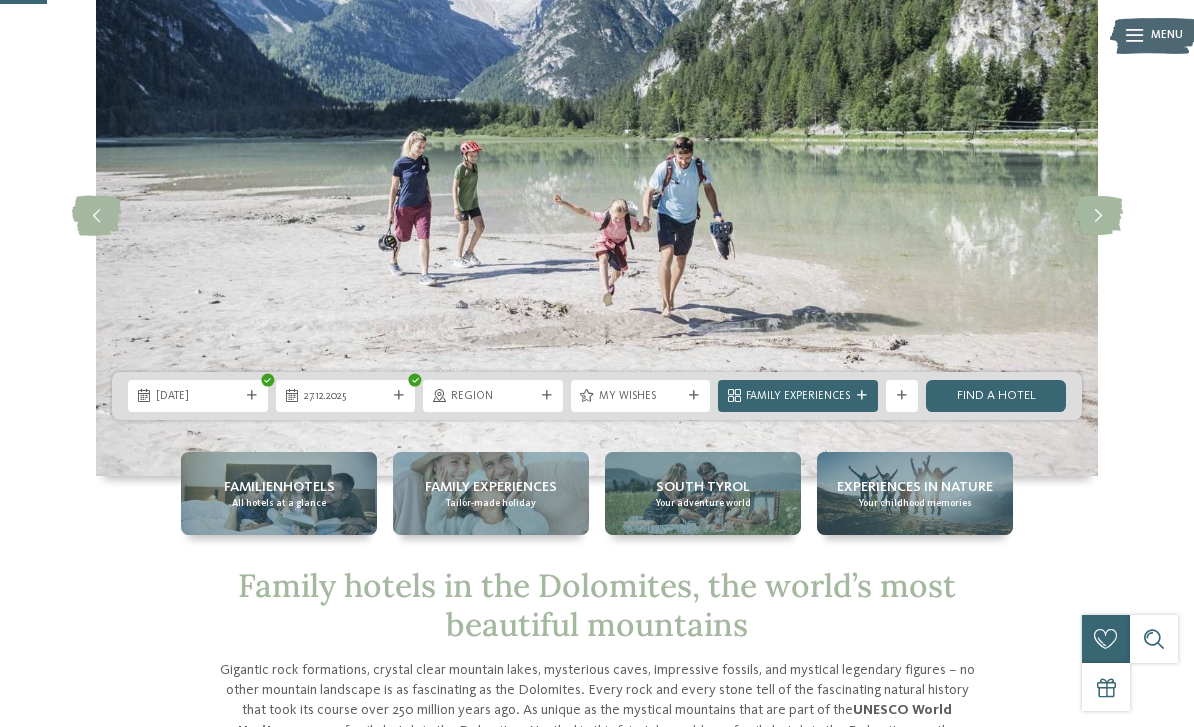 scroll, scrollTop: 125, scrollLeft: 0, axis: vertical 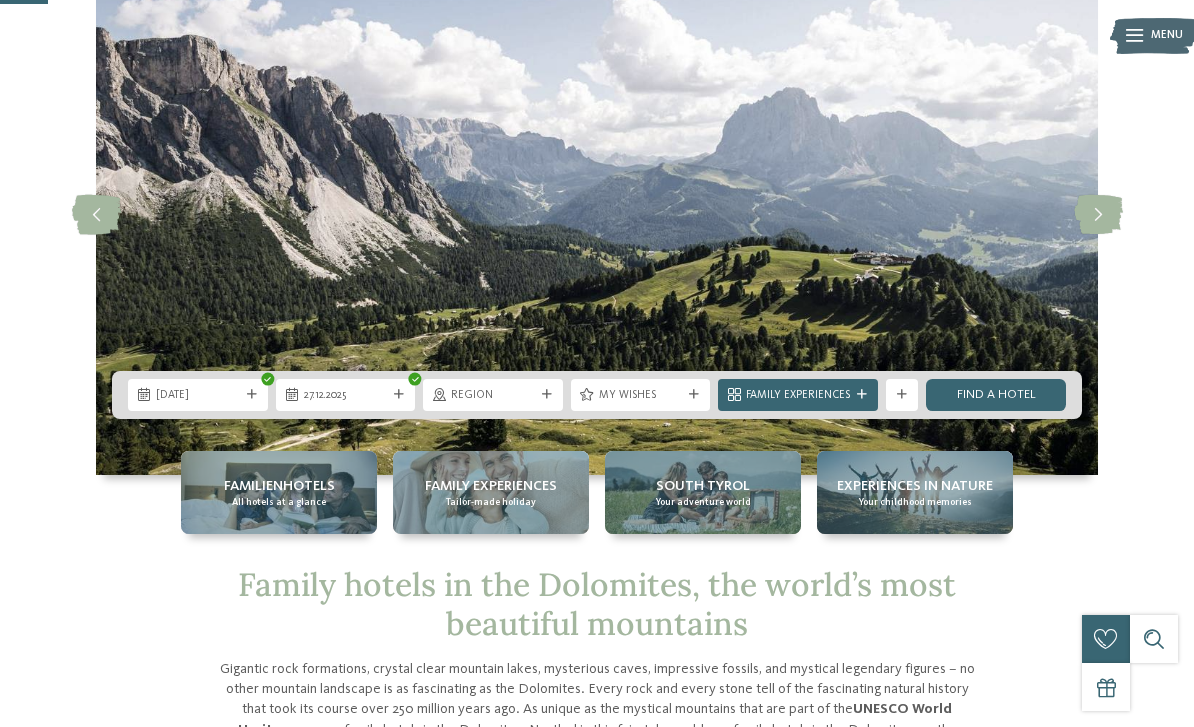 click on "Family Experiences" at bounding box center (798, 396) 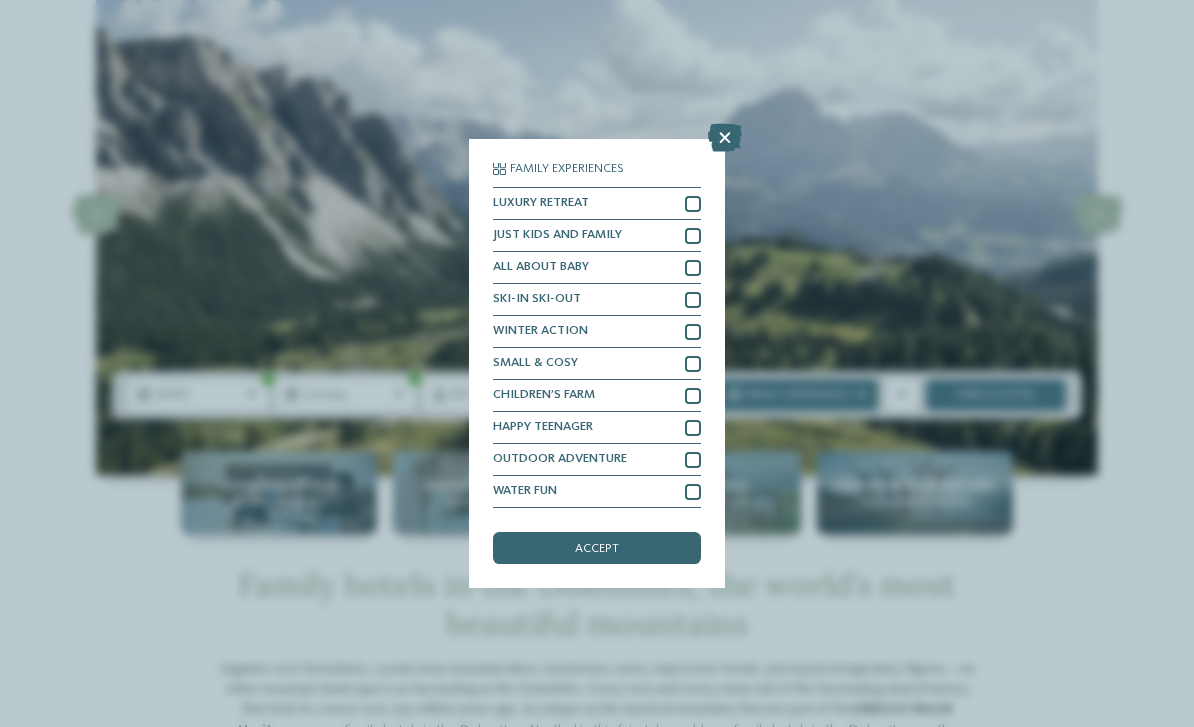 click at bounding box center (693, 300) 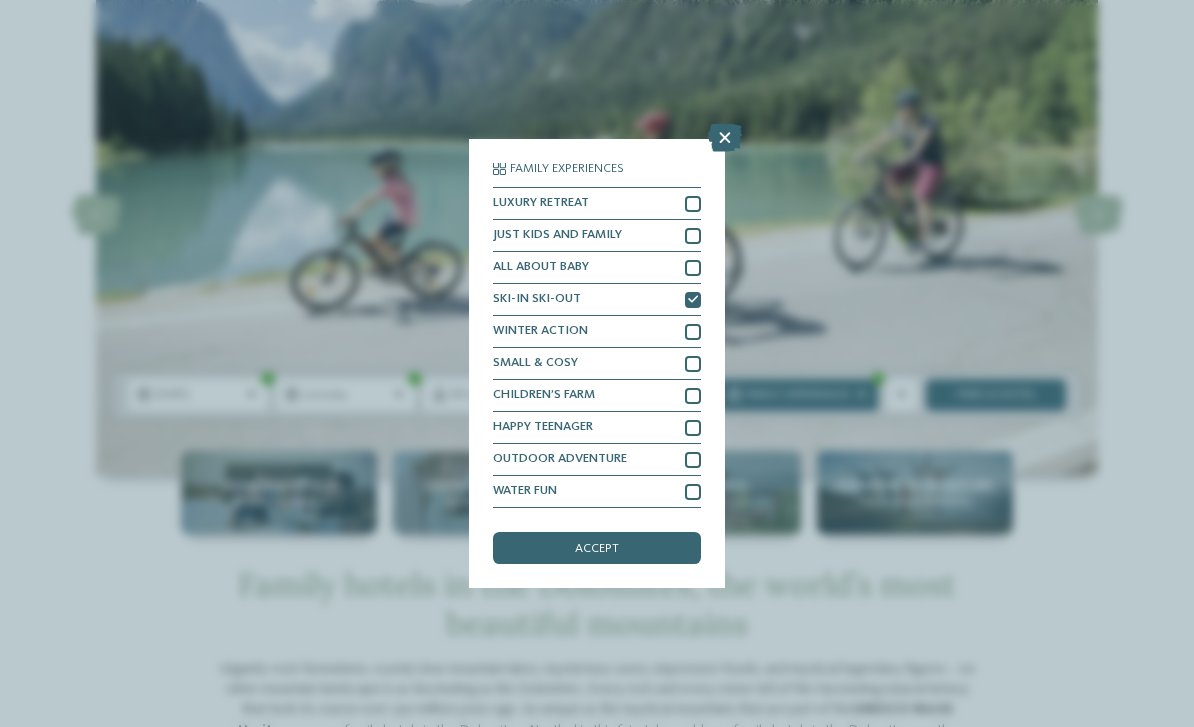 scroll, scrollTop: 42, scrollLeft: 0, axis: vertical 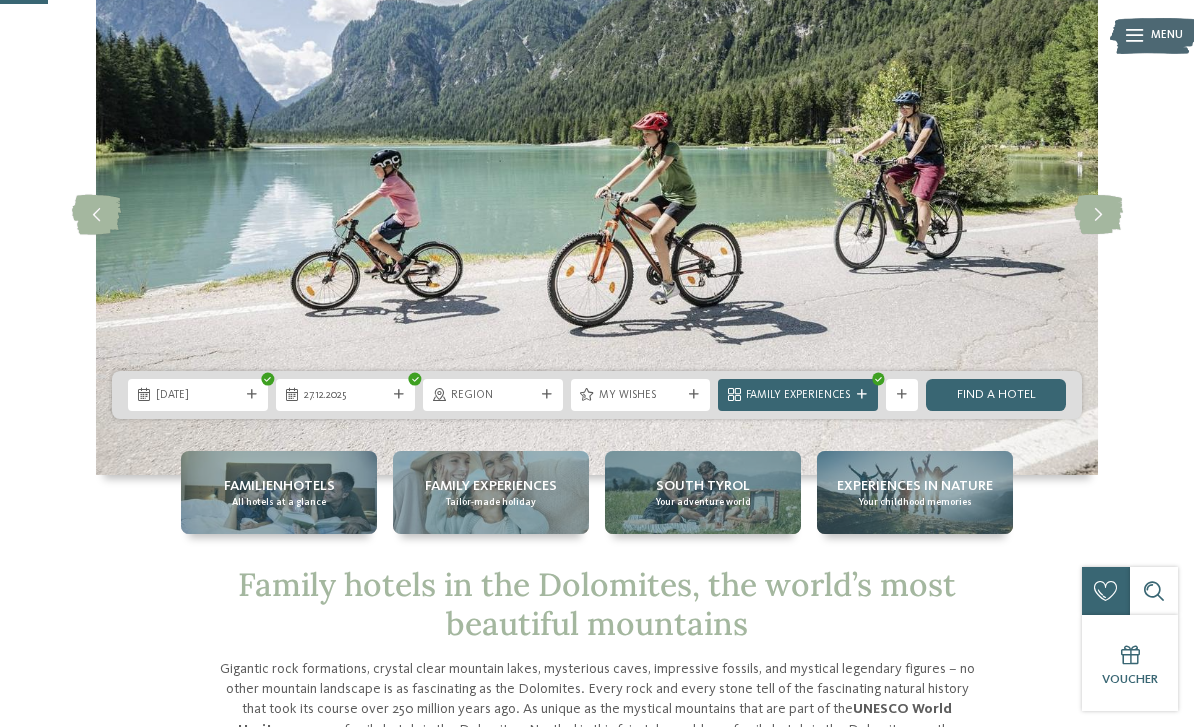 click on "Find a hotel" at bounding box center [996, 395] 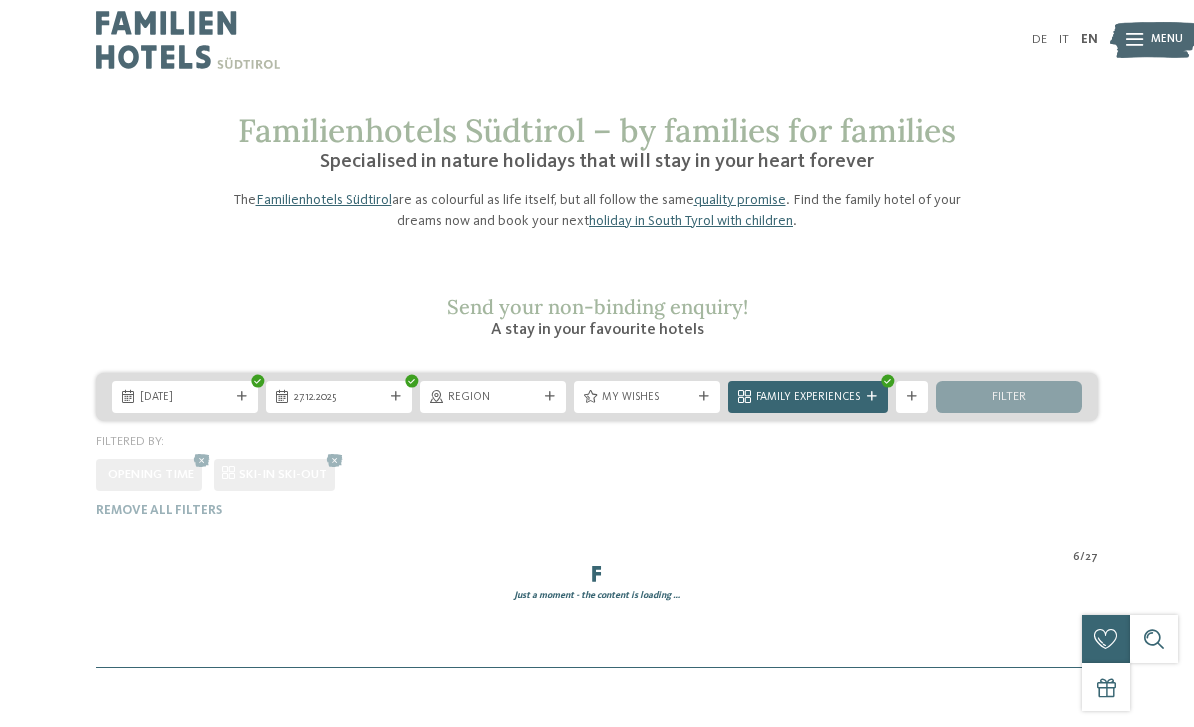 scroll, scrollTop: 0, scrollLeft: 0, axis: both 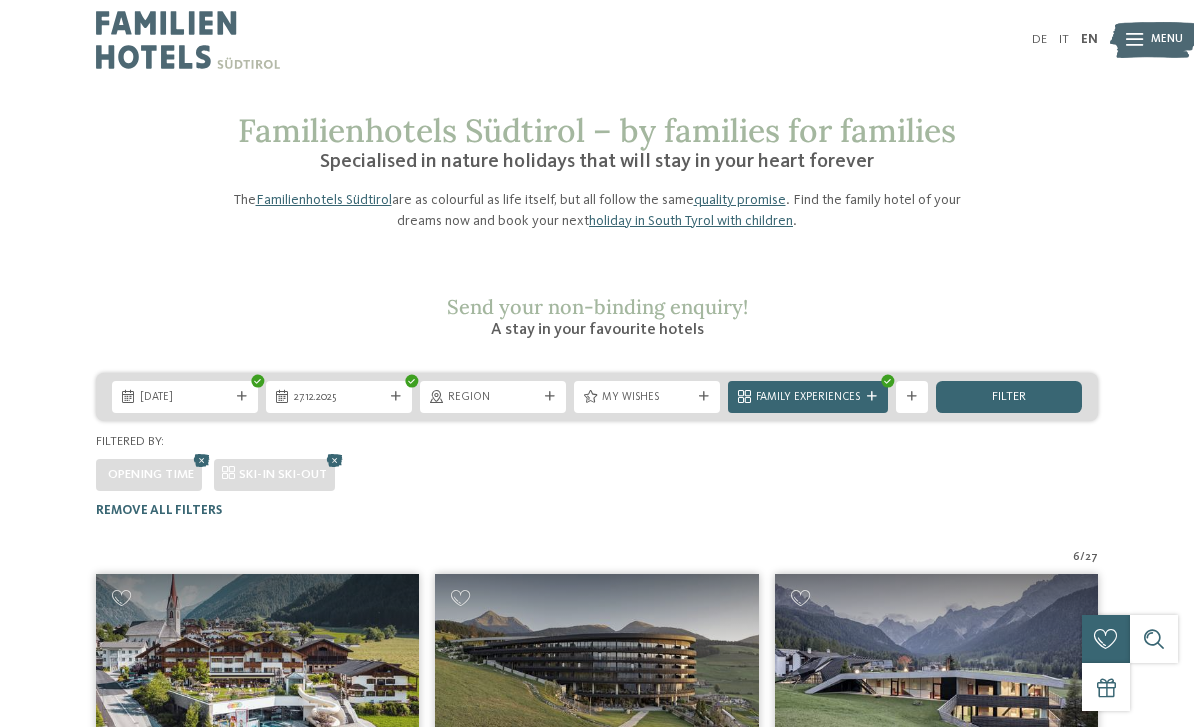 click on "Family Experiences" at bounding box center (808, 398) 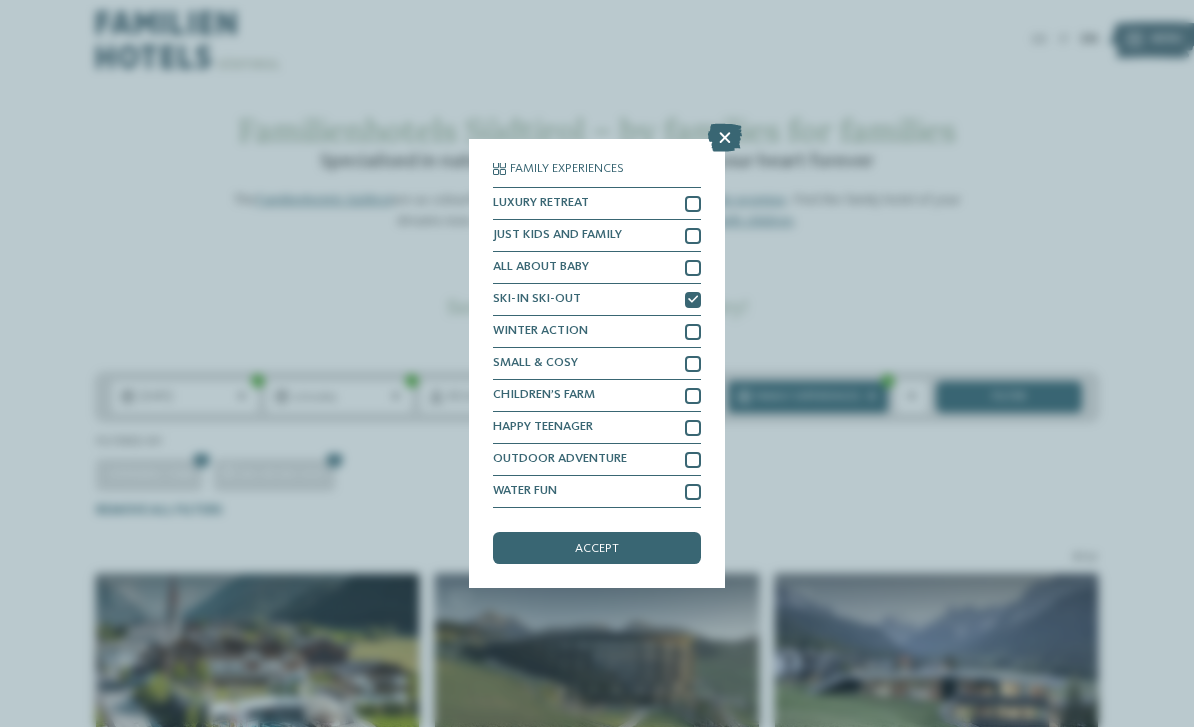 click on "Family Experiences
LUXURY RETREAT
JUST KIDS AND FAMILY" at bounding box center [597, 363] 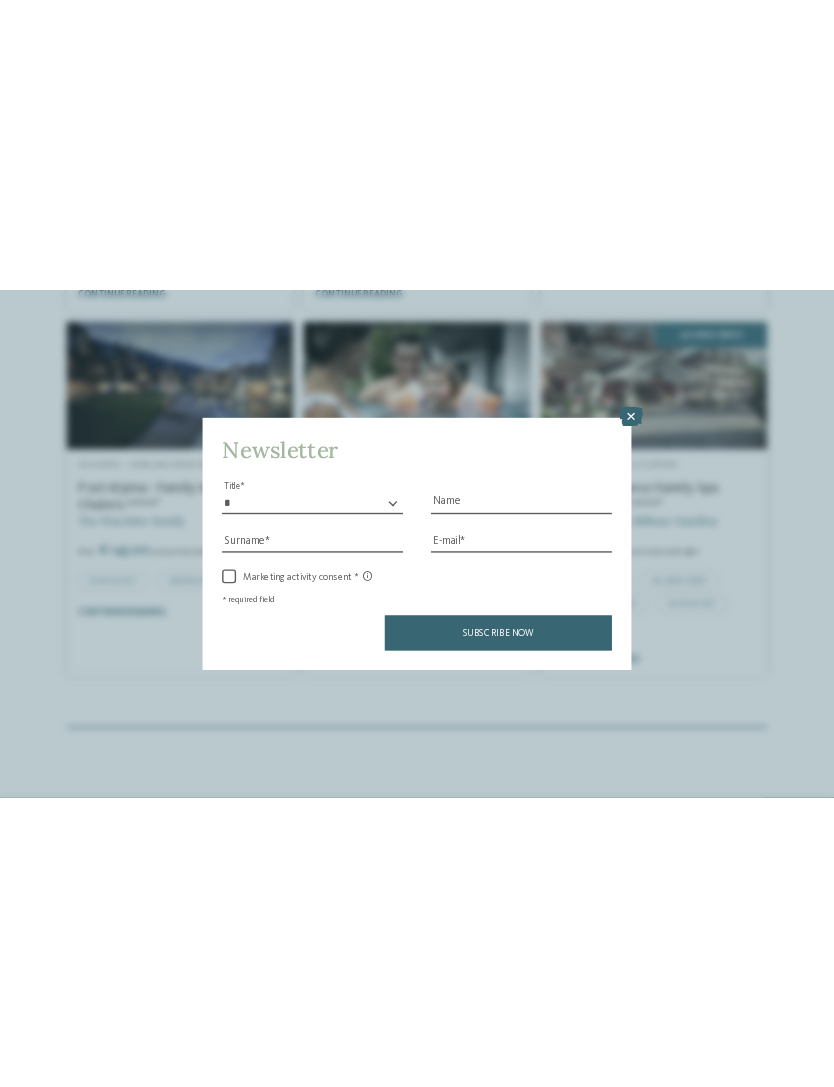 scroll, scrollTop: 1029, scrollLeft: 0, axis: vertical 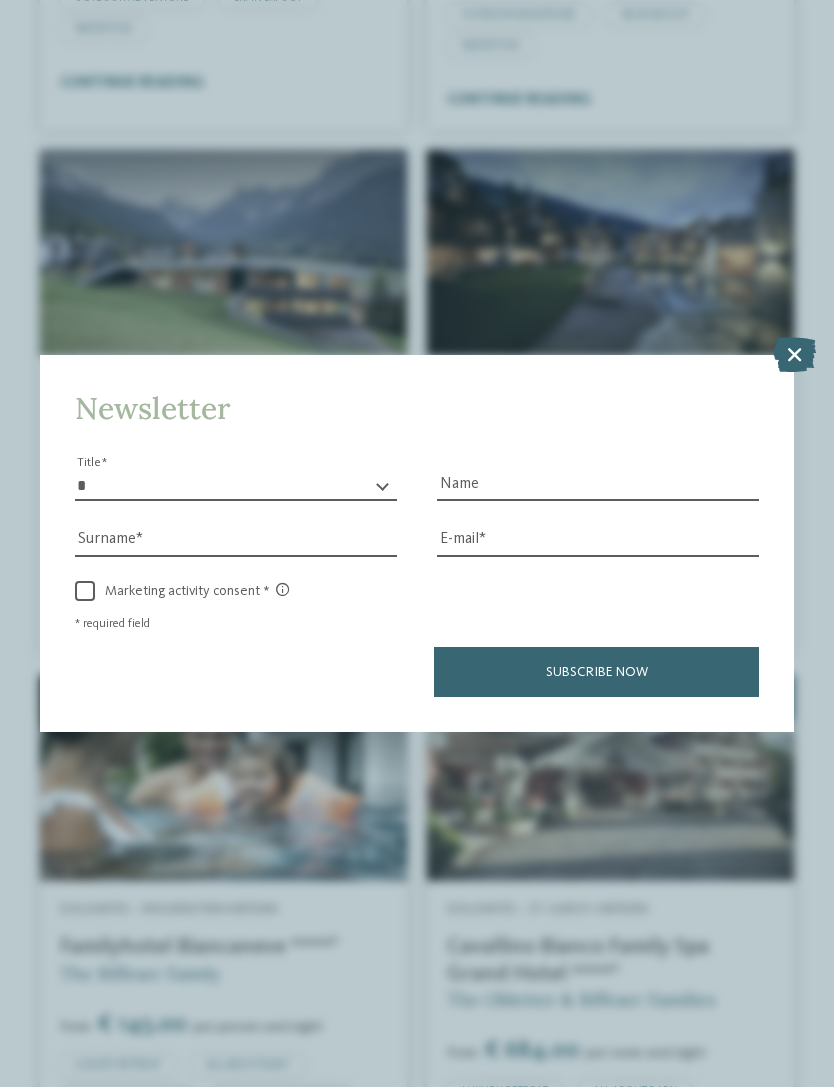 click at bounding box center (794, 354) 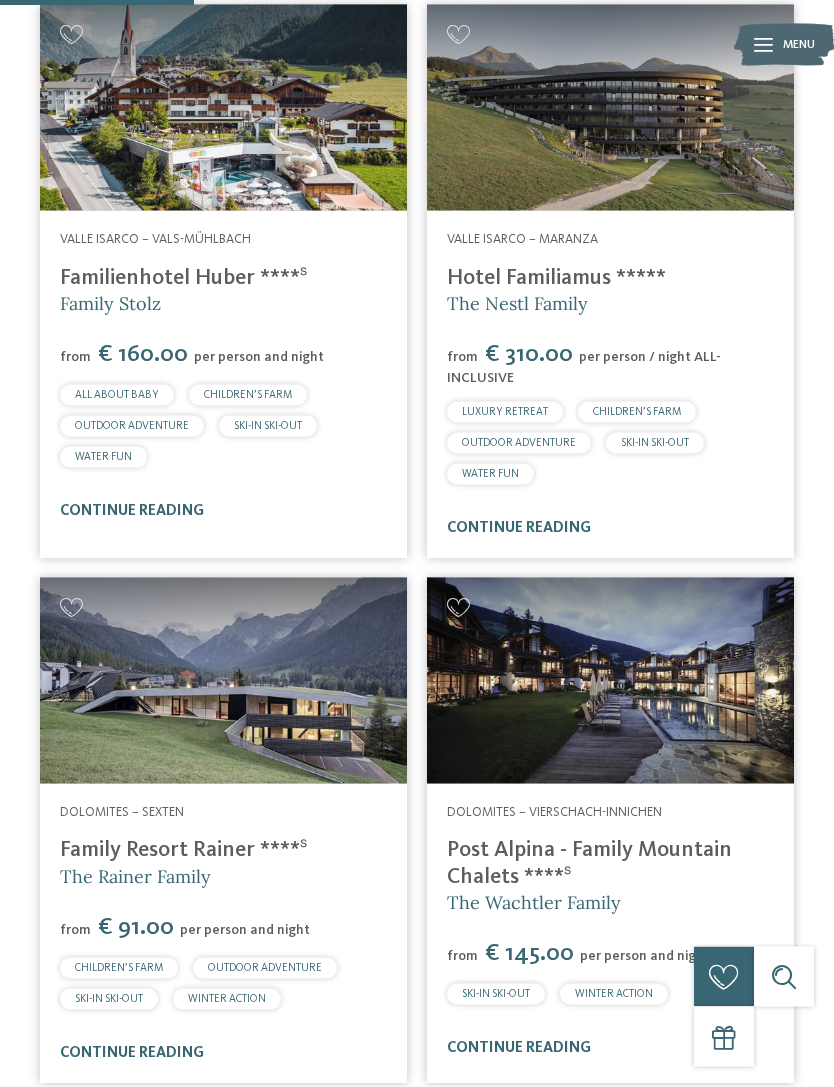 scroll, scrollTop: 602, scrollLeft: 0, axis: vertical 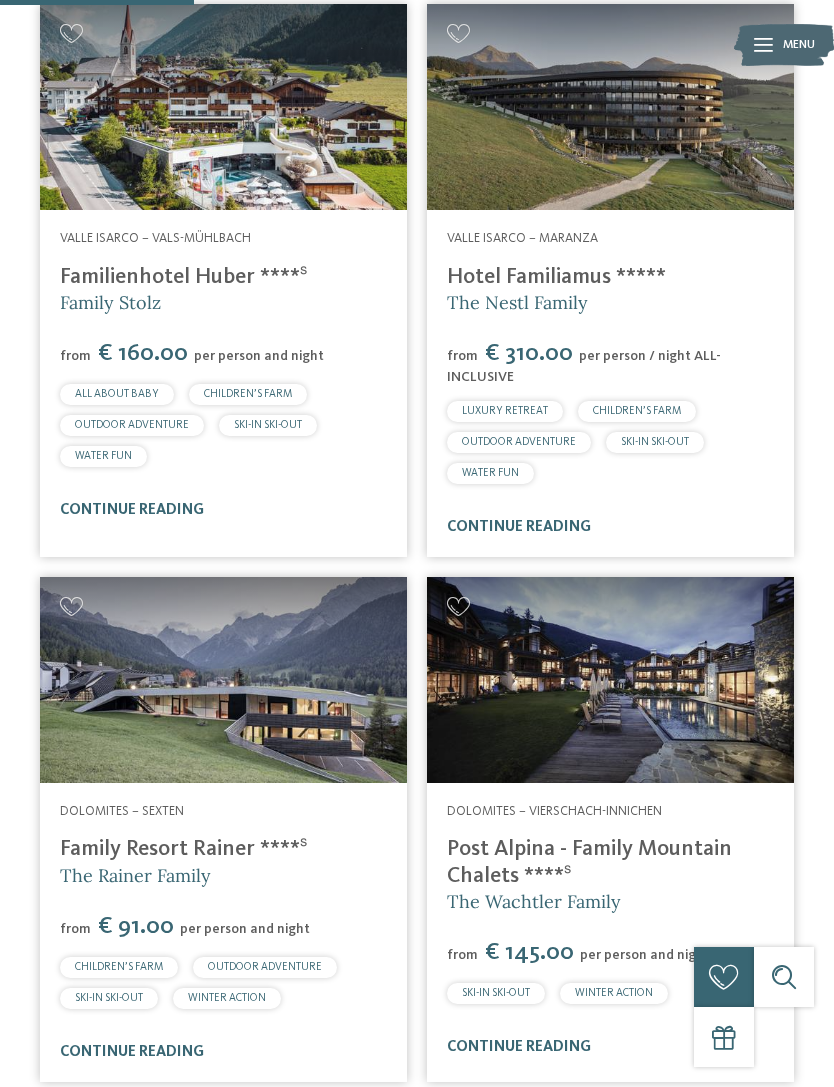 click on "Family Resort Rainer ****ˢ" at bounding box center [183, 849] 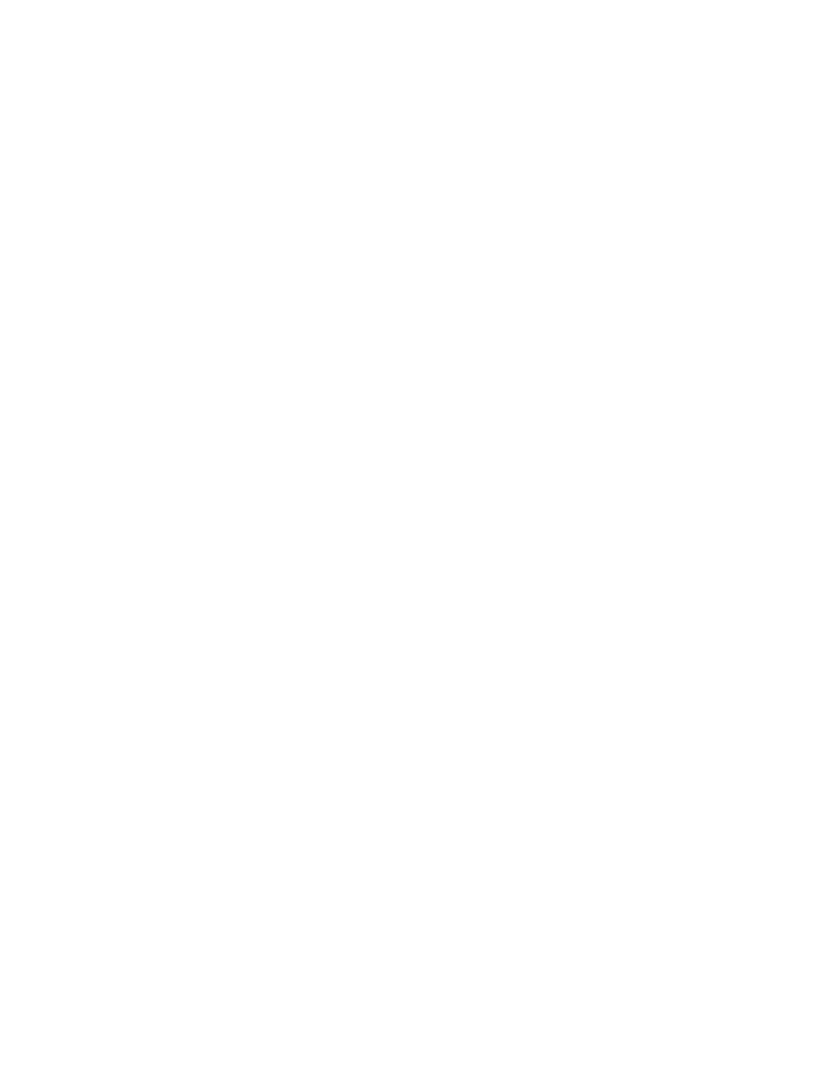 scroll, scrollTop: 0, scrollLeft: 0, axis: both 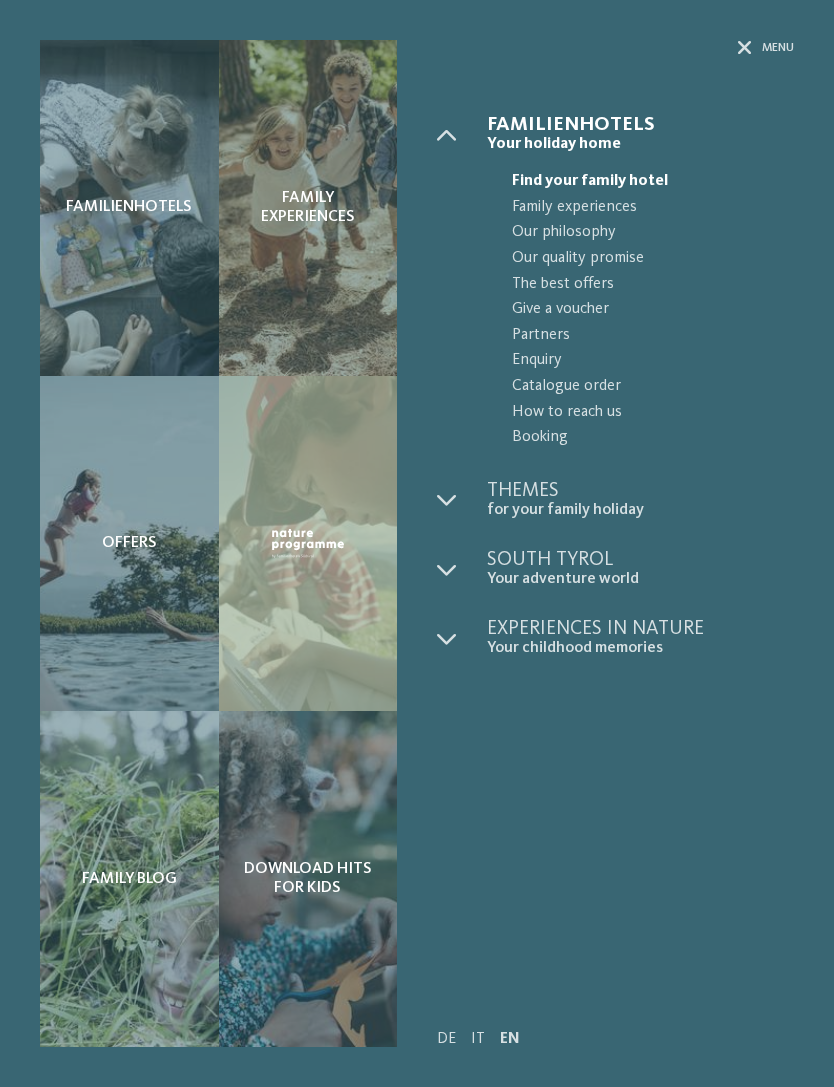click at bounding box center [745, 48] 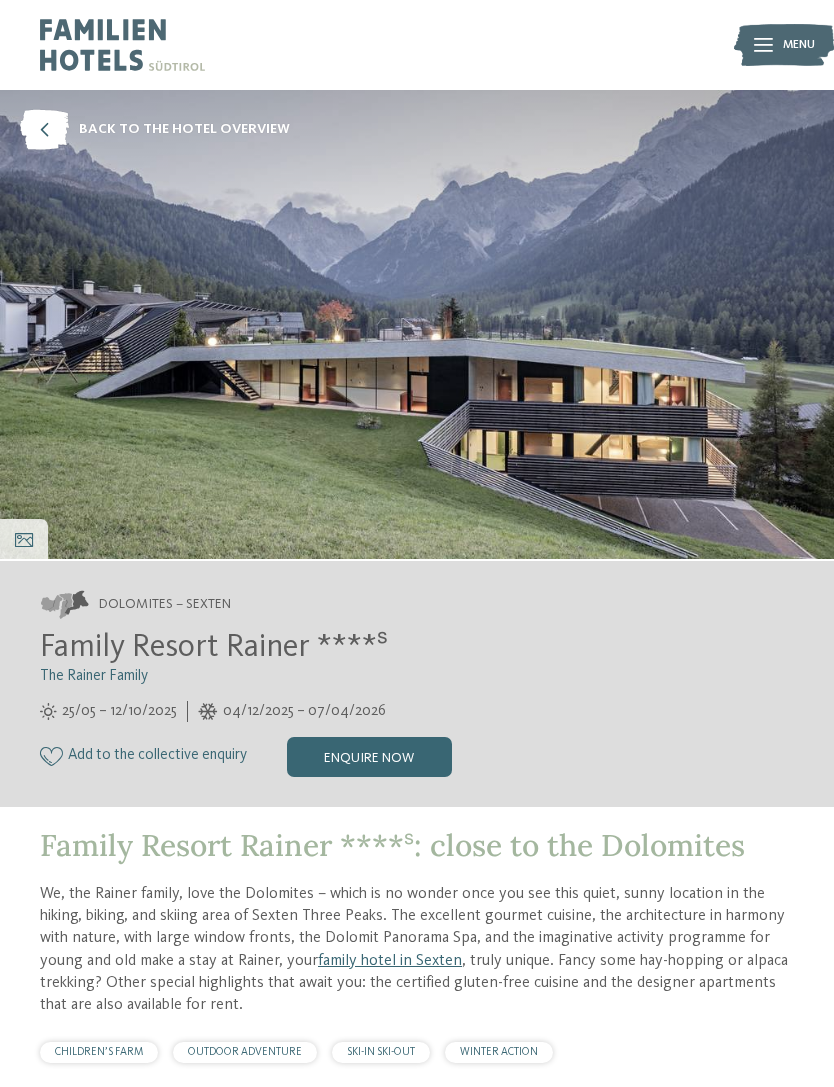 scroll, scrollTop: 7, scrollLeft: 0, axis: vertical 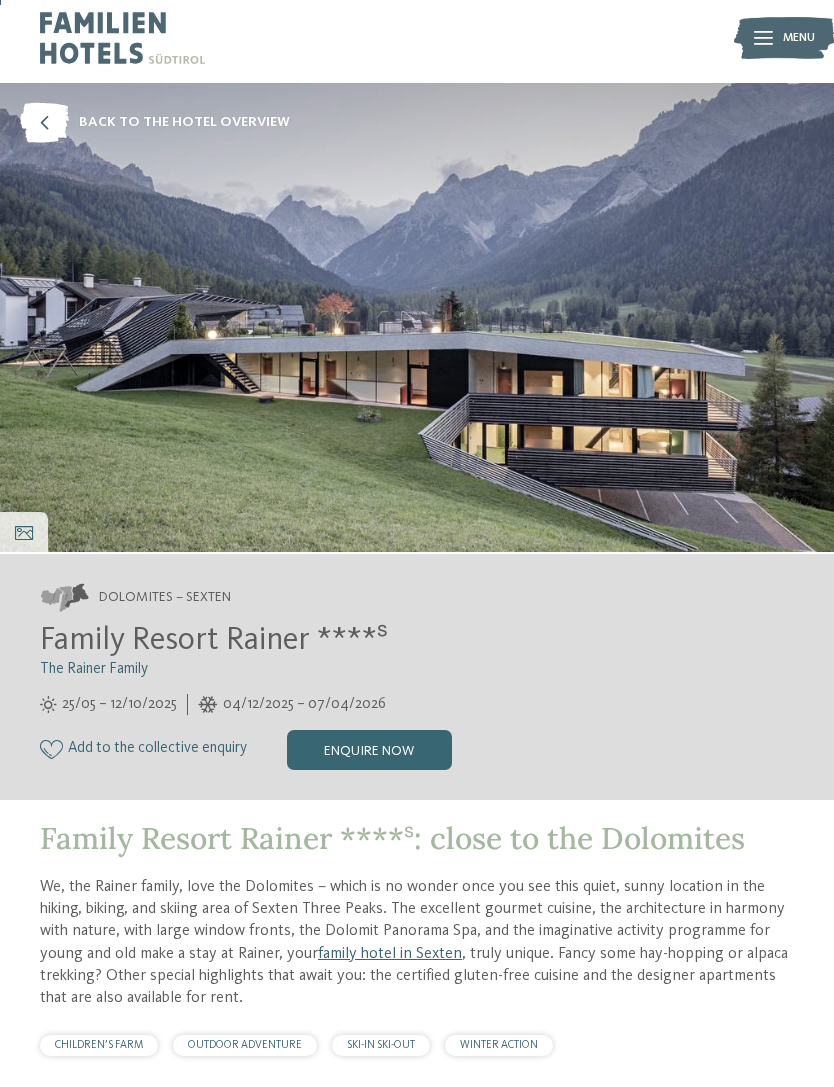 click at bounding box center (24, 533) 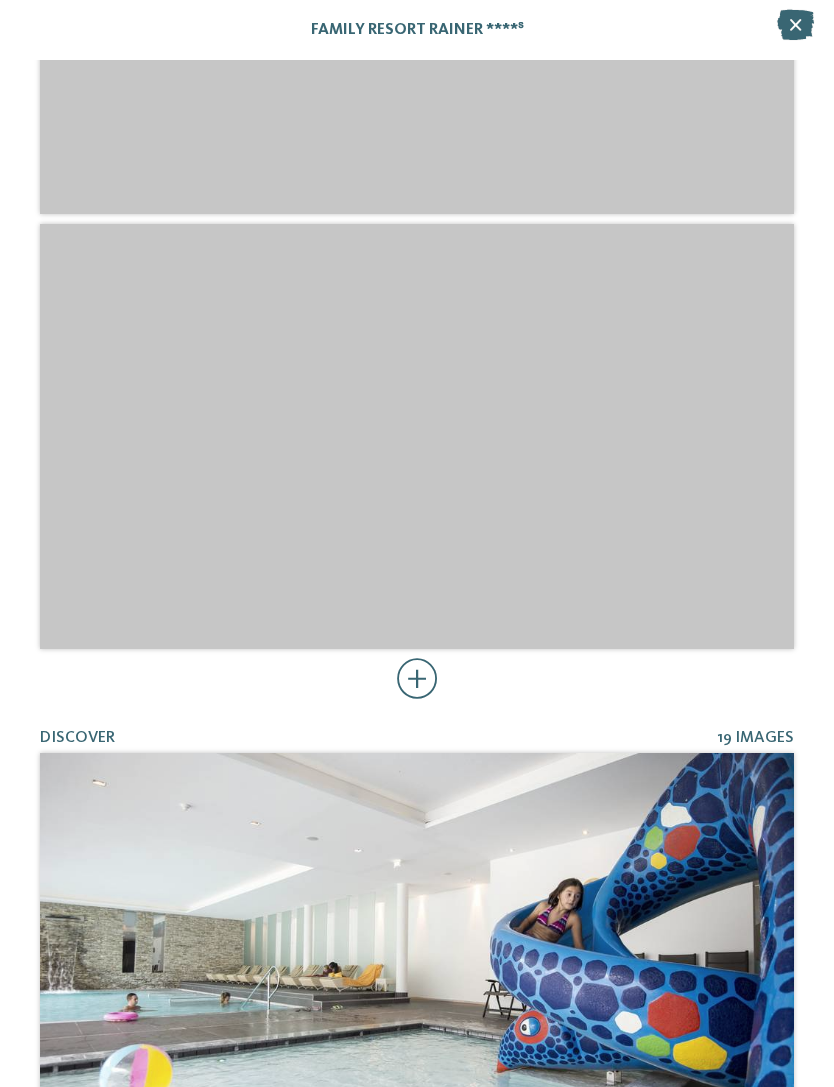 scroll, scrollTop: 577, scrollLeft: 0, axis: vertical 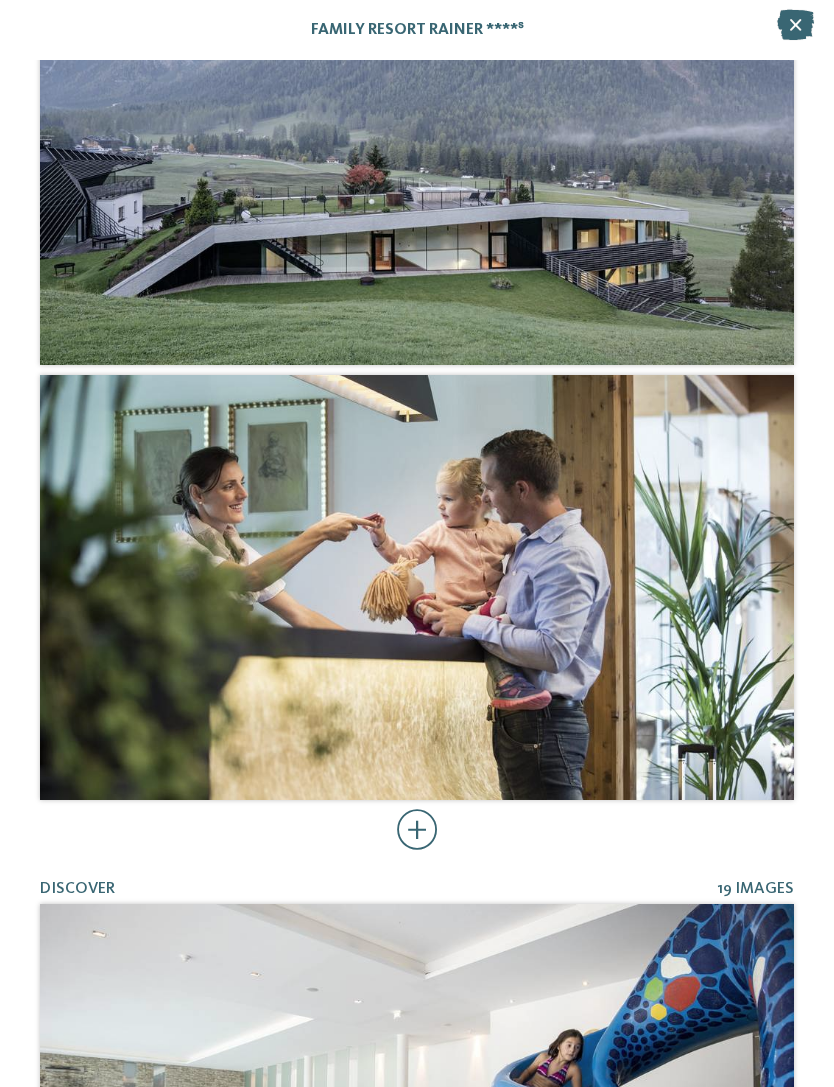 click at bounding box center (795, 25) 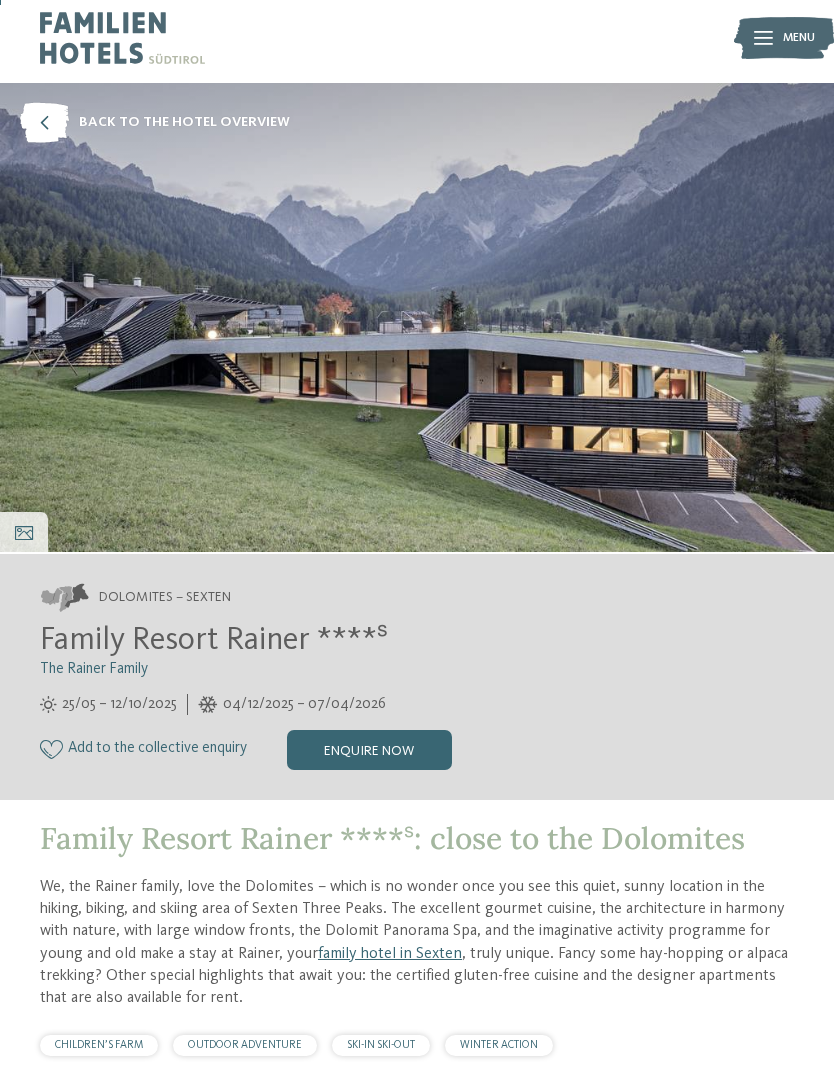 click on "enquire now" at bounding box center (369, 750) 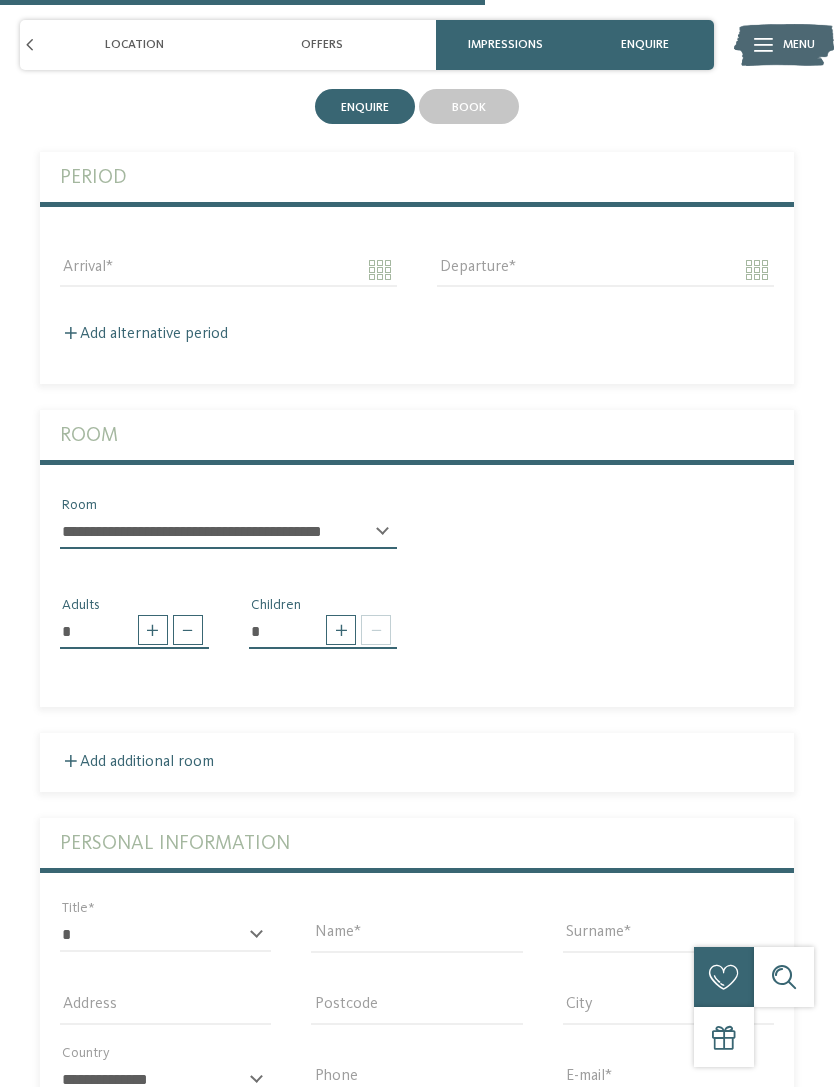 scroll, scrollTop: 3031, scrollLeft: 0, axis: vertical 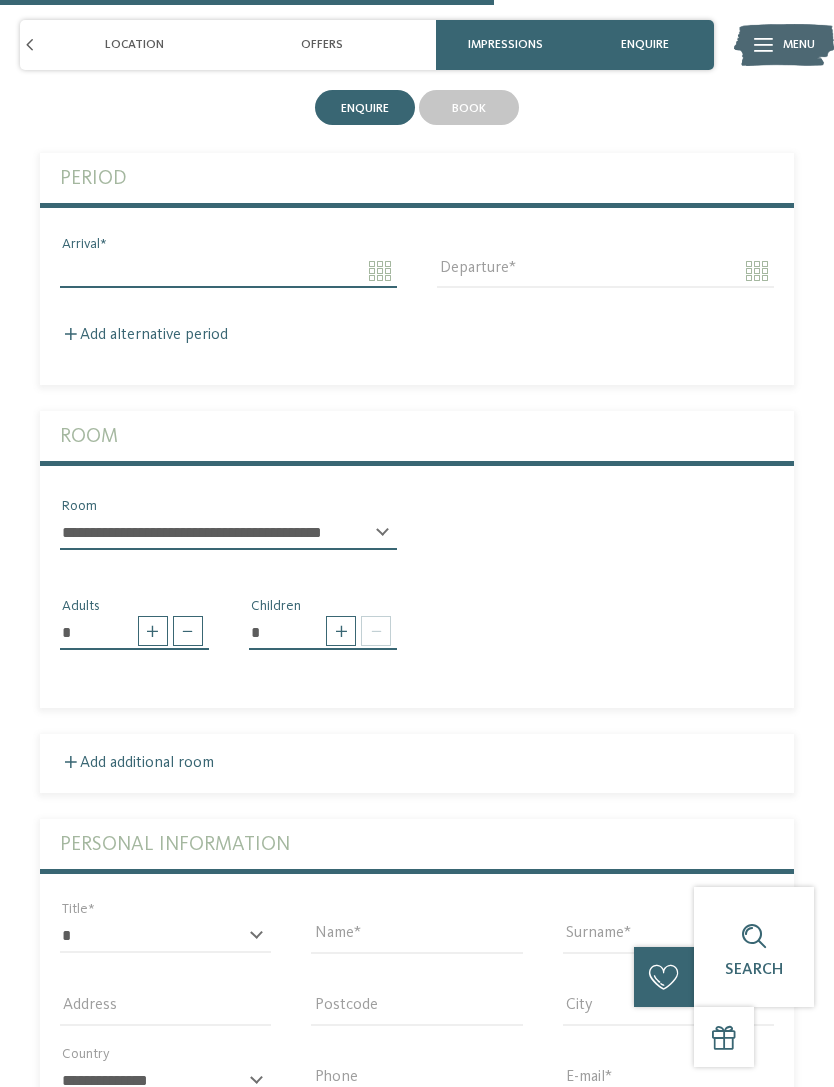 click on "Just a moment - the website is loading …
DE
IT
Menu" at bounding box center (417, 114) 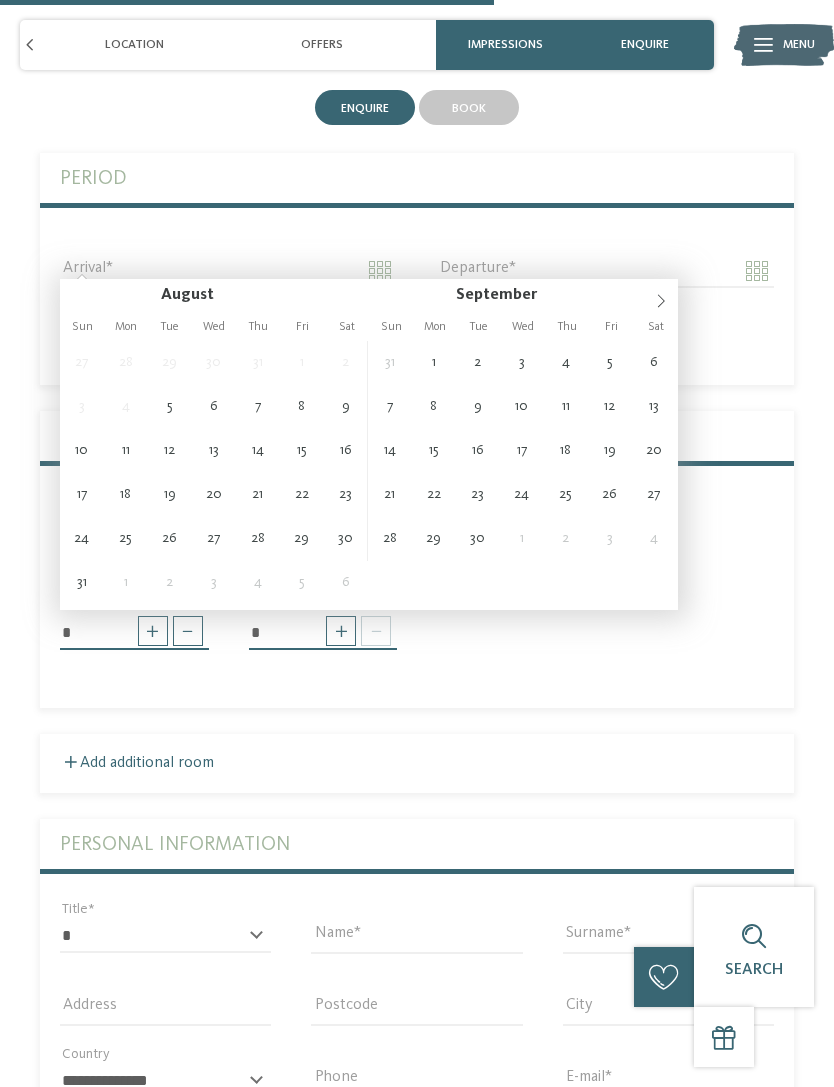 click at bounding box center [661, 296] 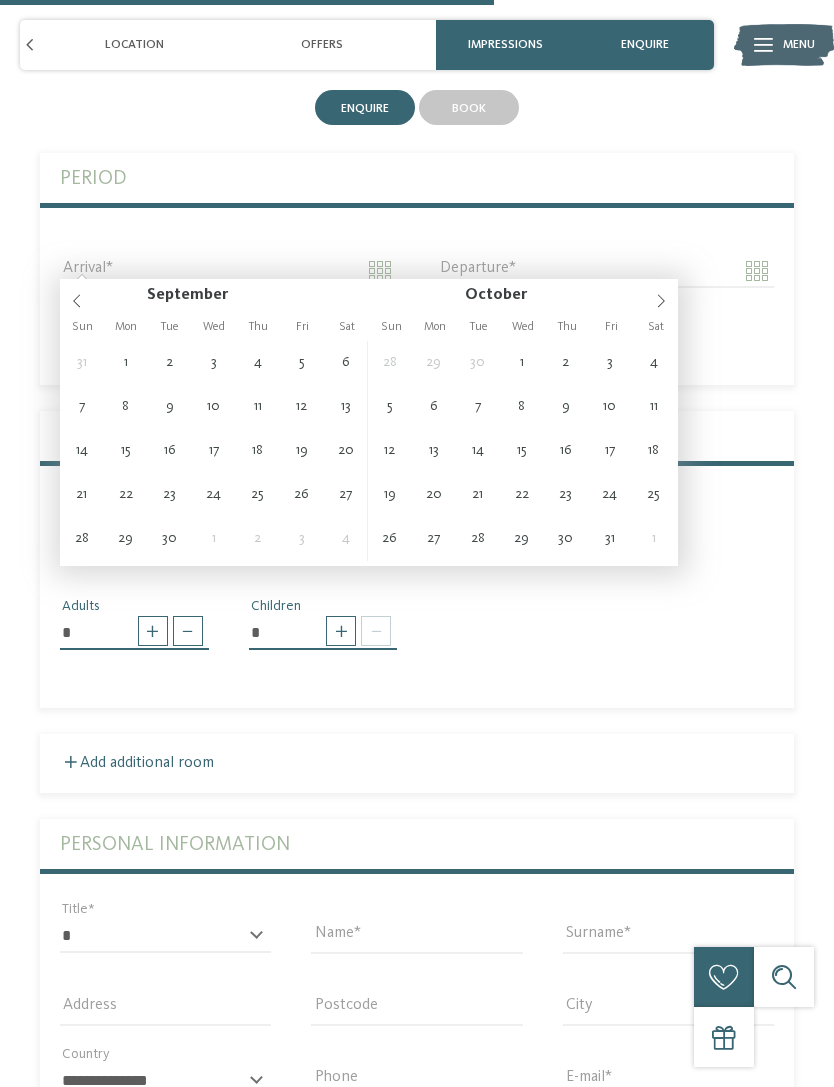 click 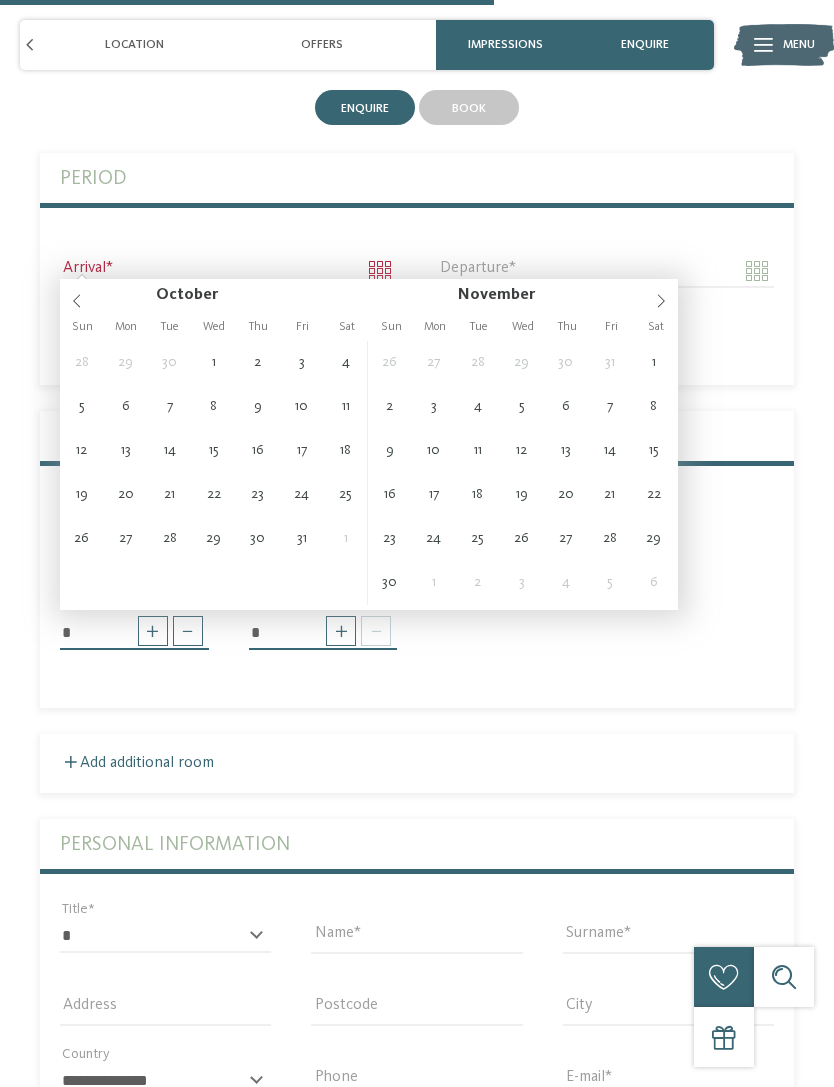 click at bounding box center [661, 296] 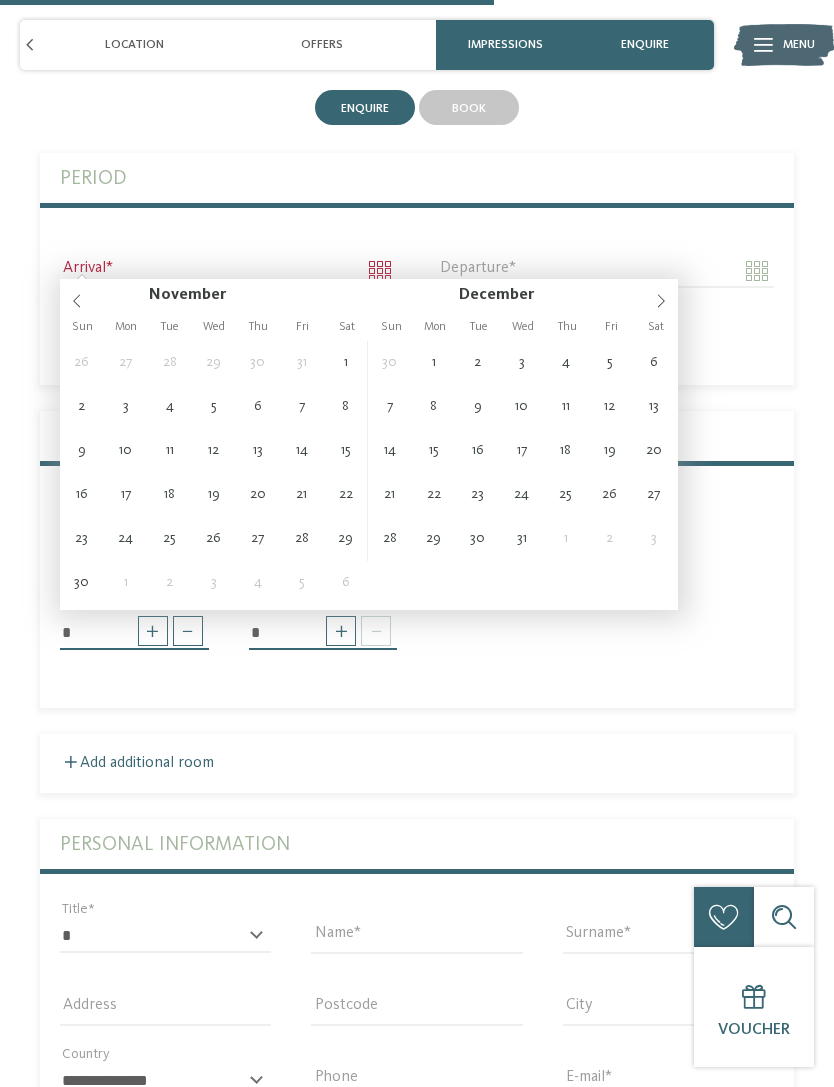type on "**********" 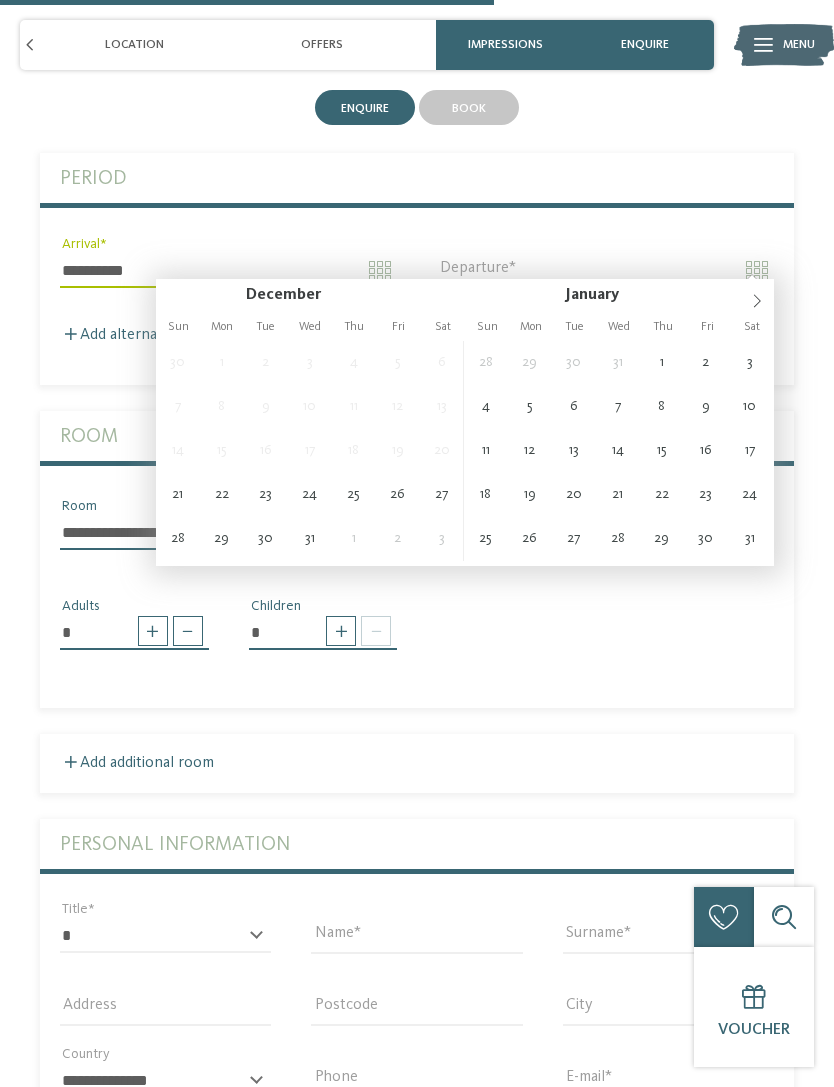 type on "**********" 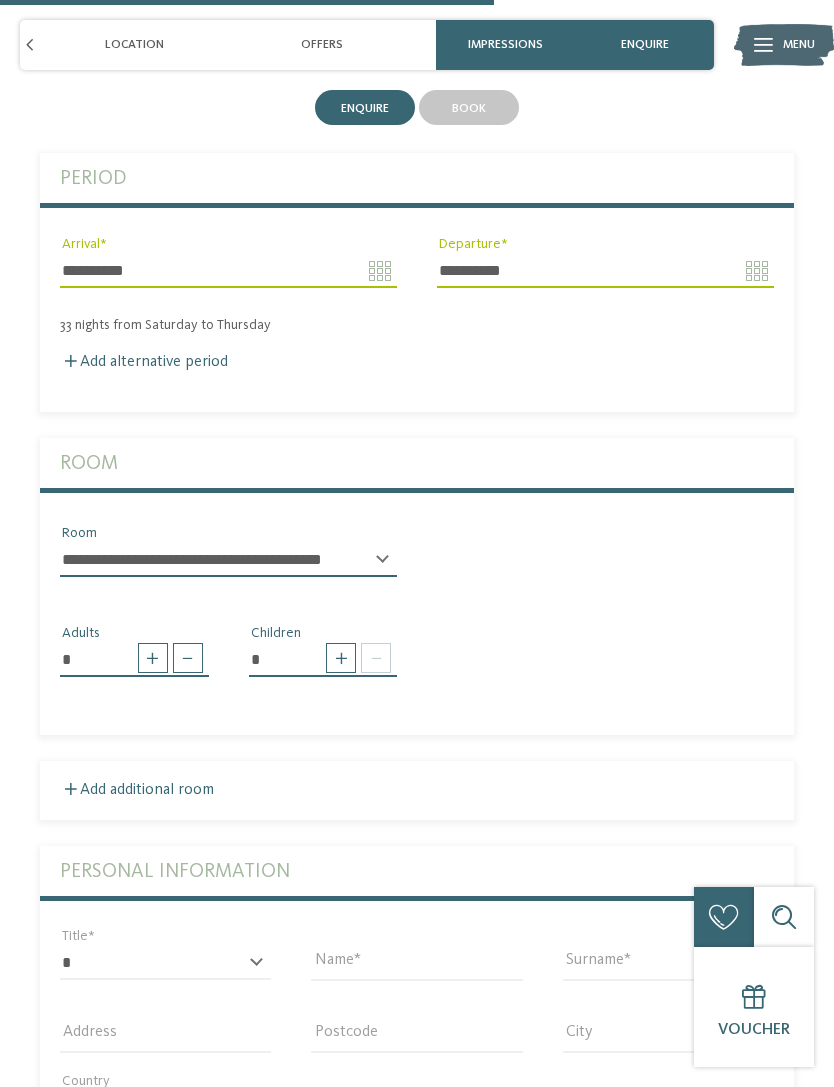 click on "Just a moment - the website is loading …
DE
IT
Menu" at bounding box center [417, 127] 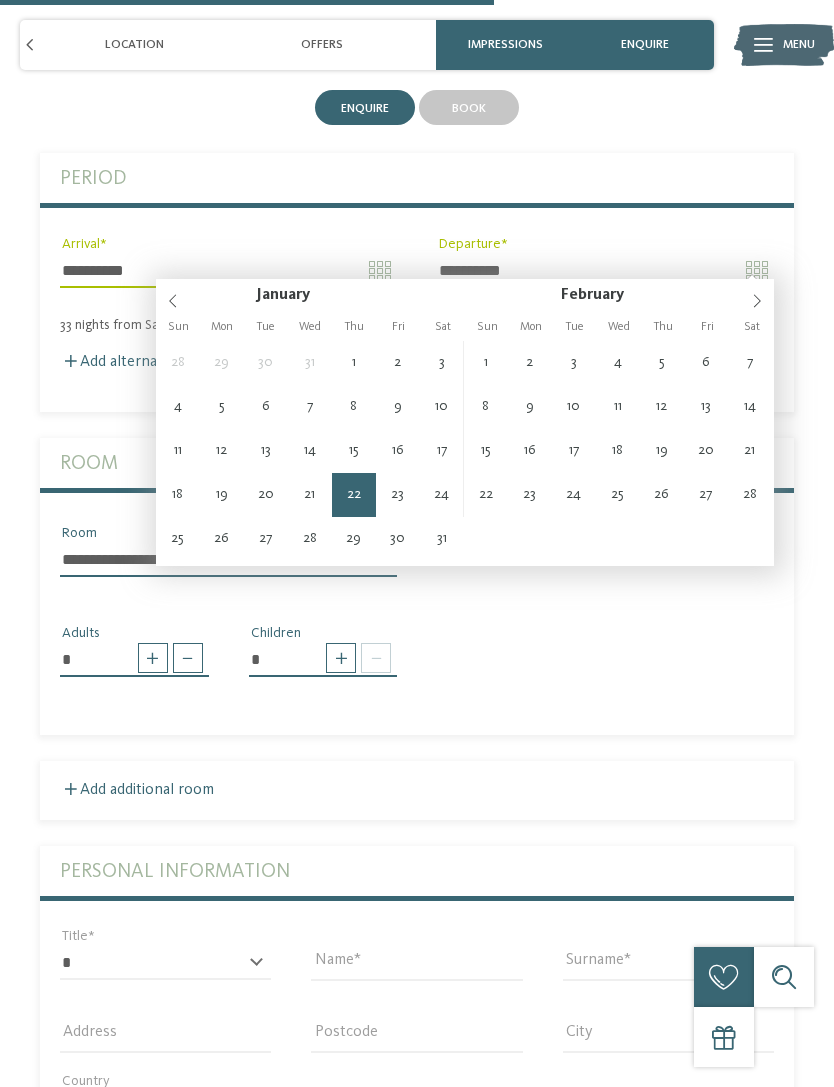 click on "January  **** February  ****" at bounding box center (465, 296) 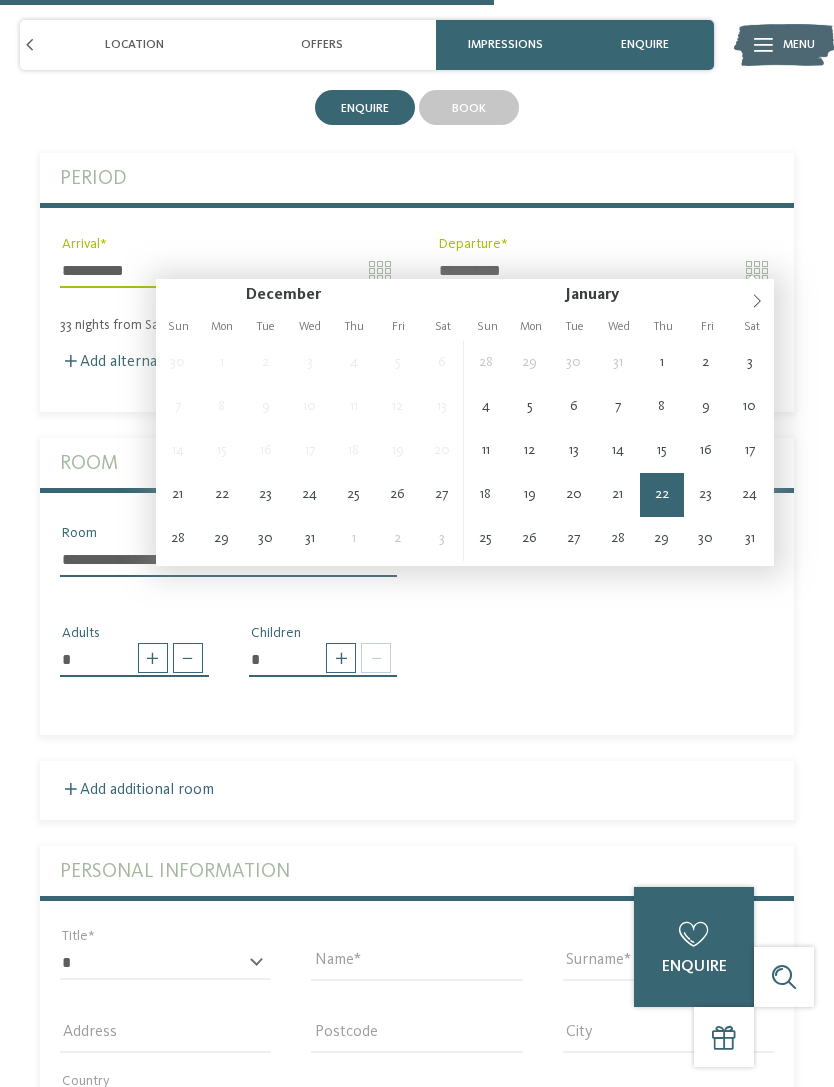 type on "**********" 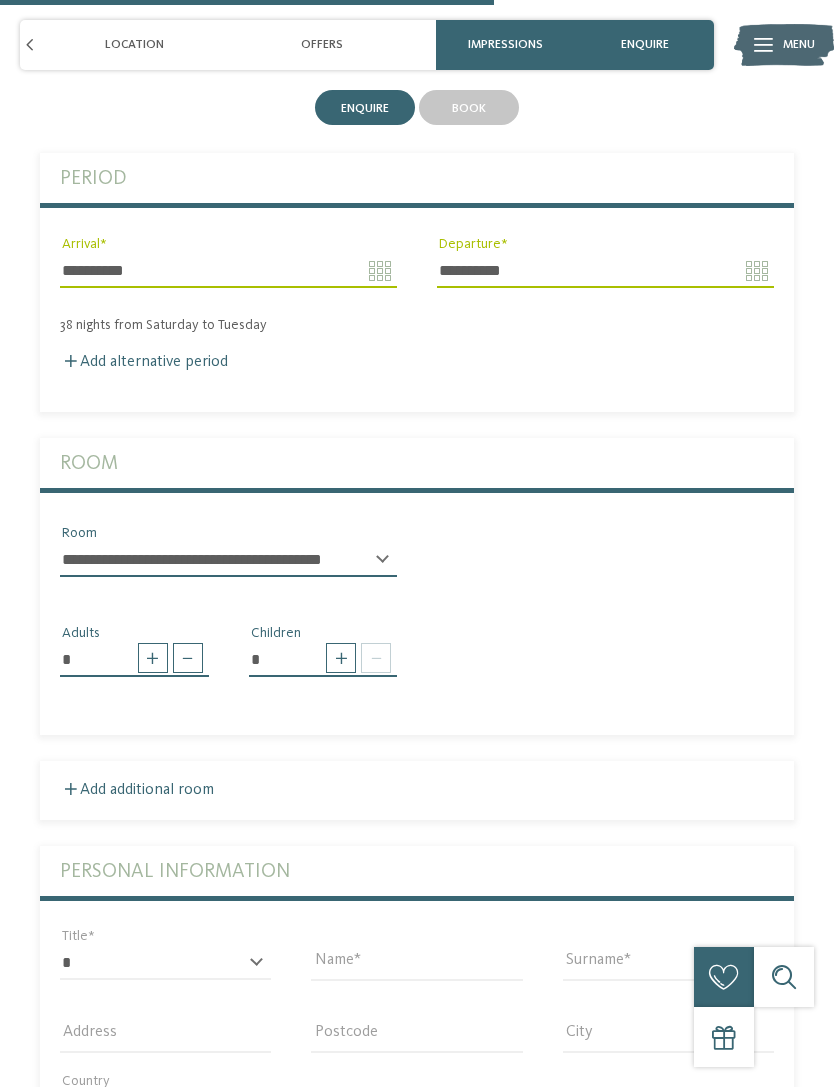 click on "Add alternative period" at bounding box center [144, 362] 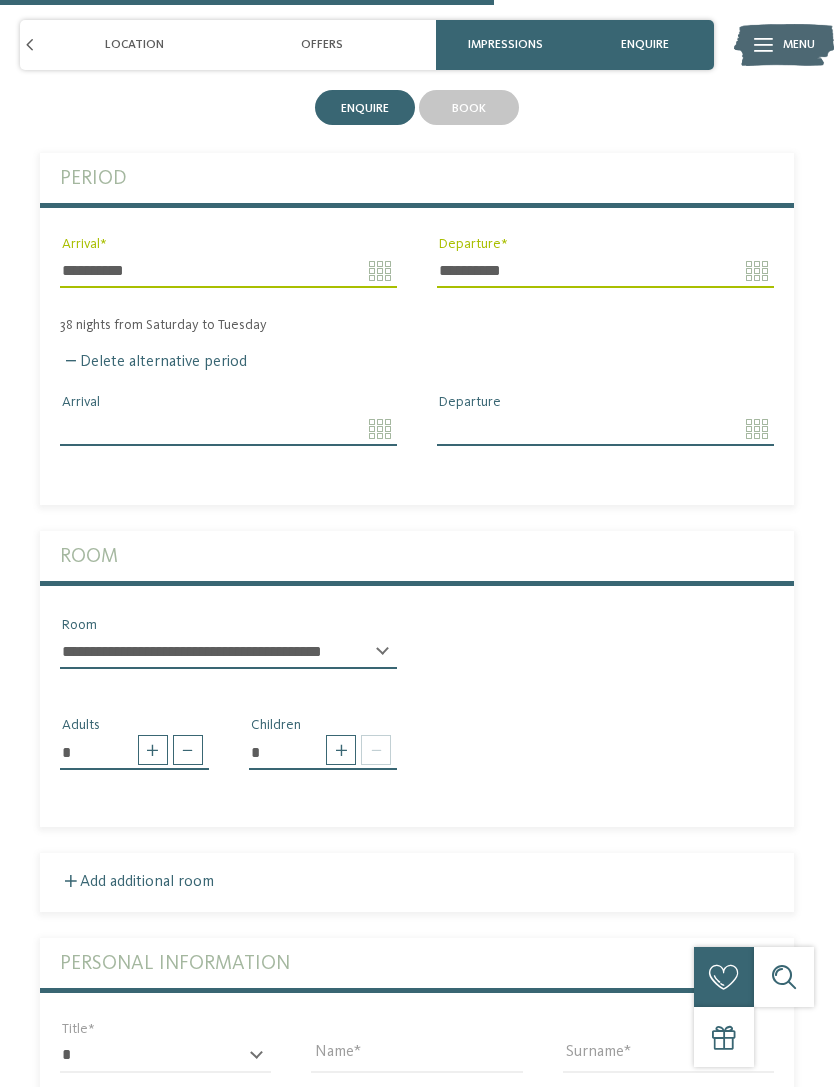 click on "Just a moment - the website is loading …
DE
IT
Menu" at bounding box center (417, 173) 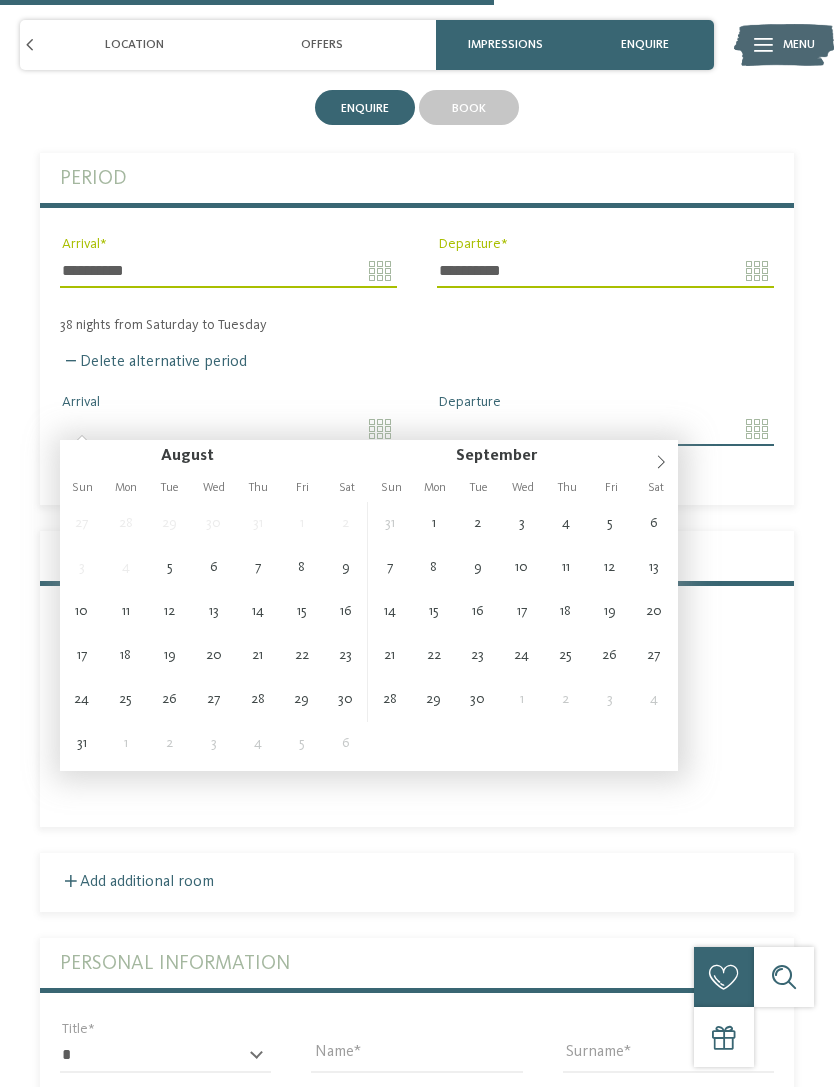 type on "**********" 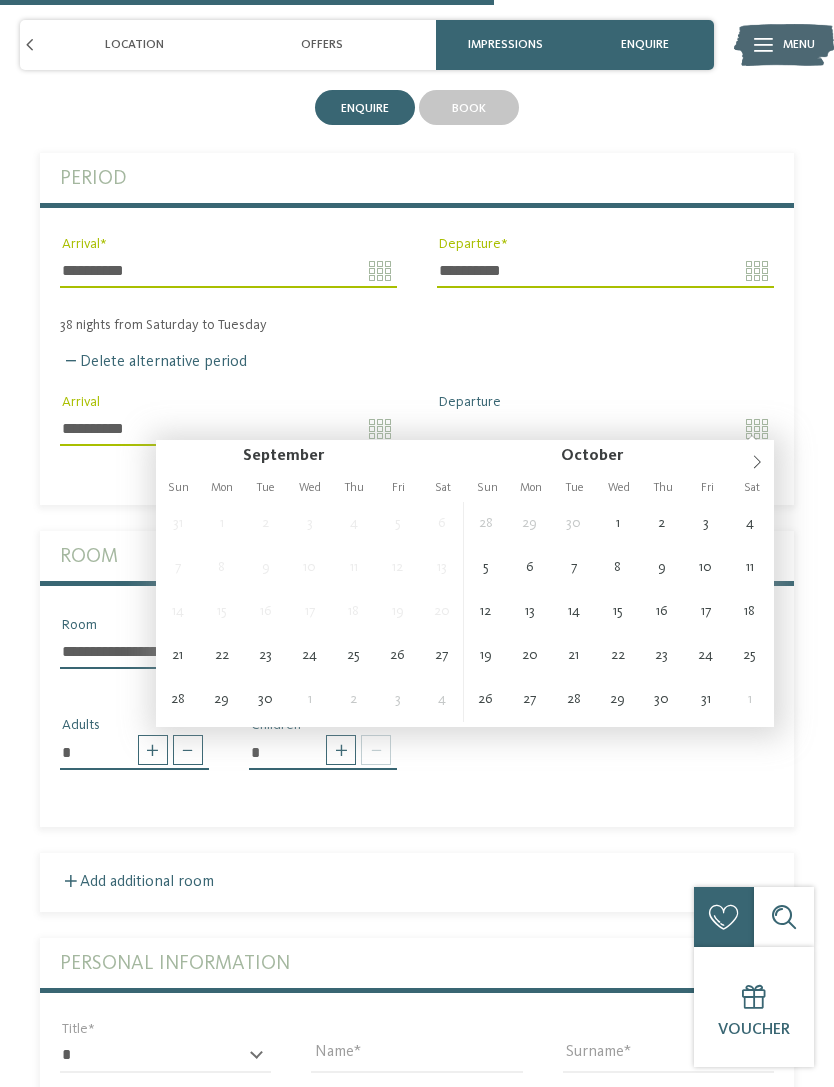 type on "**********" 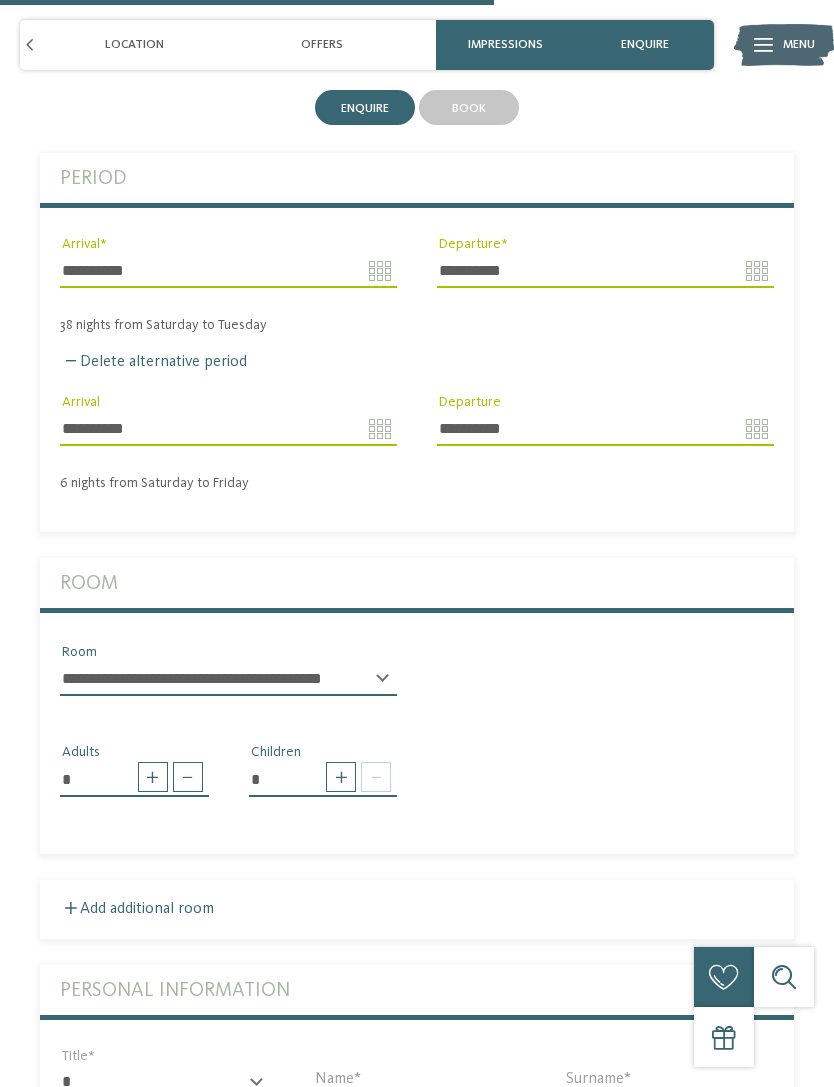click on "**********" at bounding box center [228, 429] 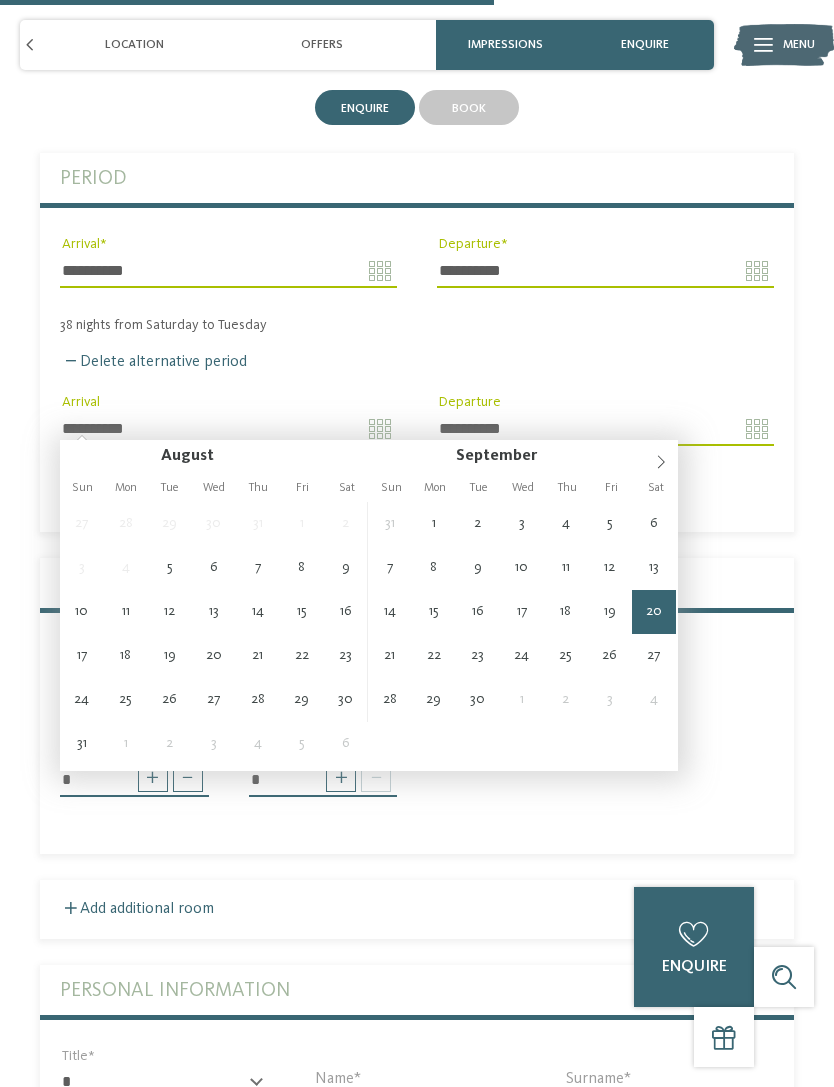 click 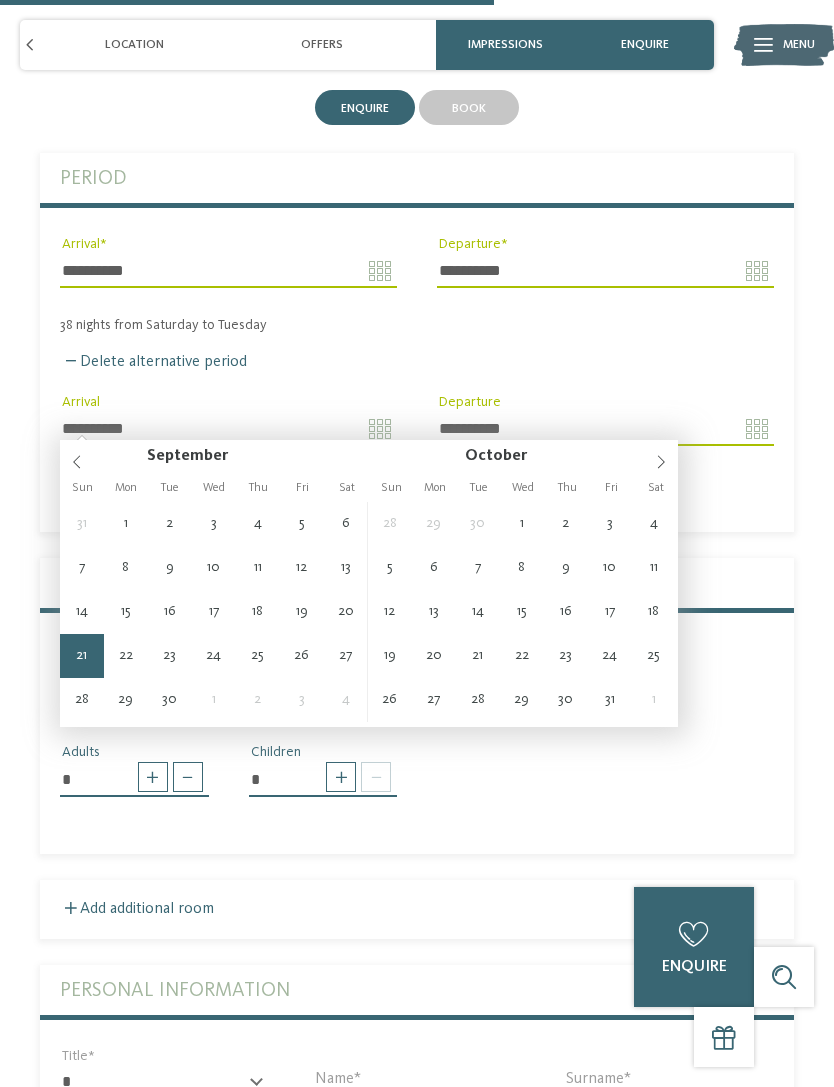 click 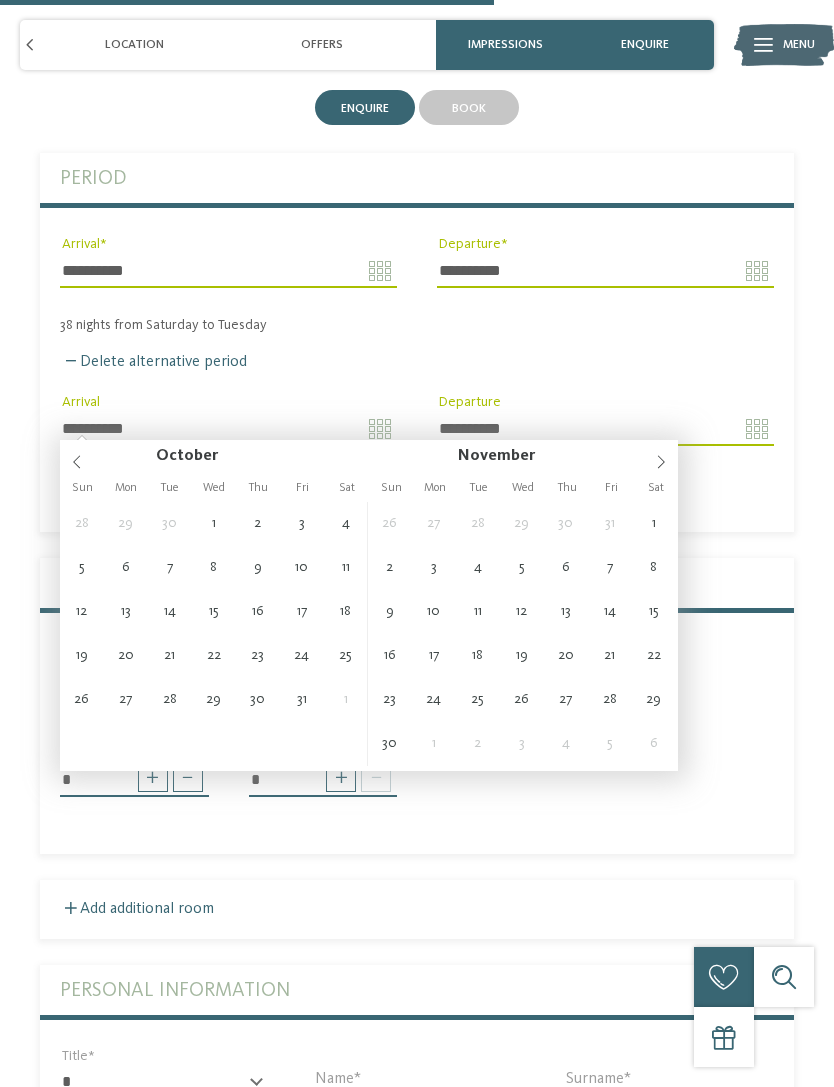 click at bounding box center (661, 457) 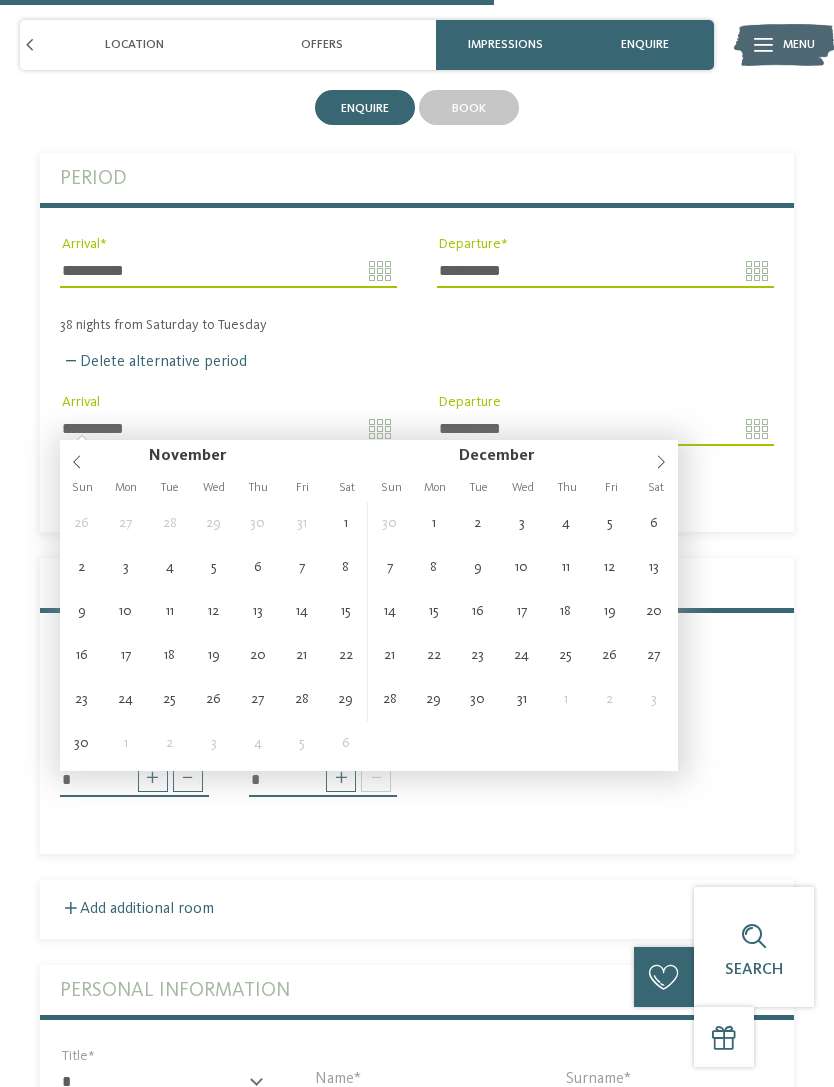 type on "**********" 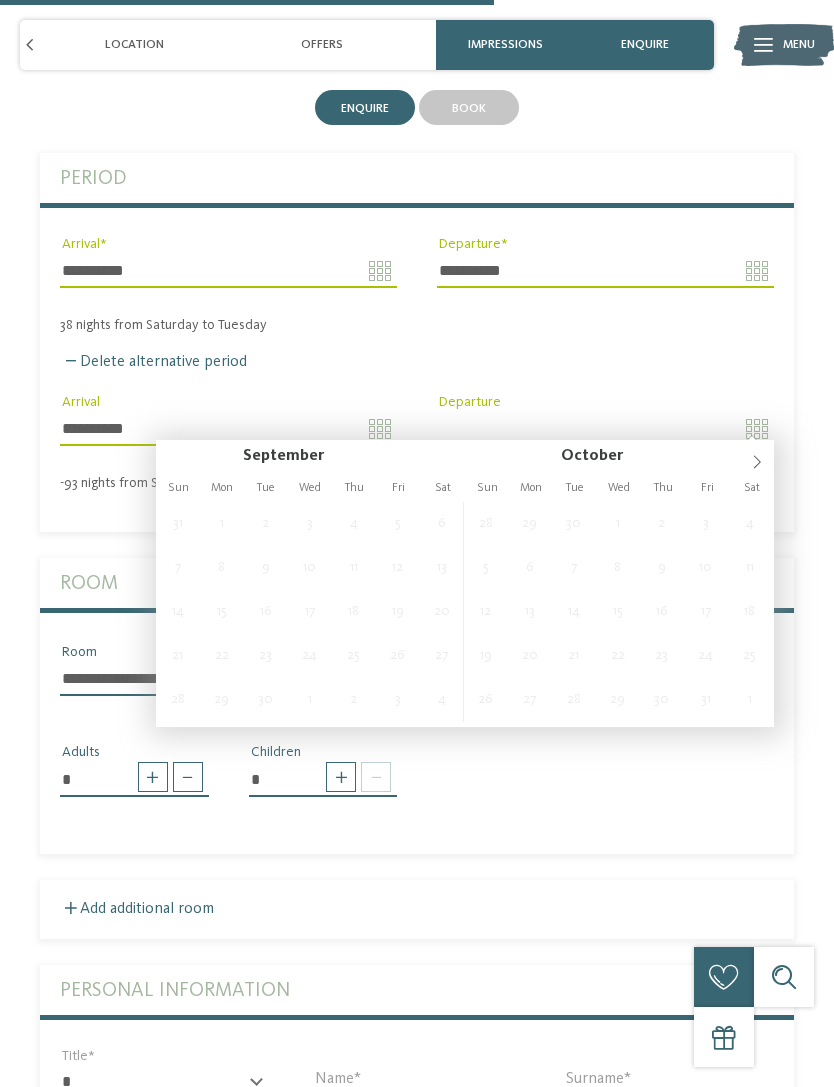 click at bounding box center (757, 457) 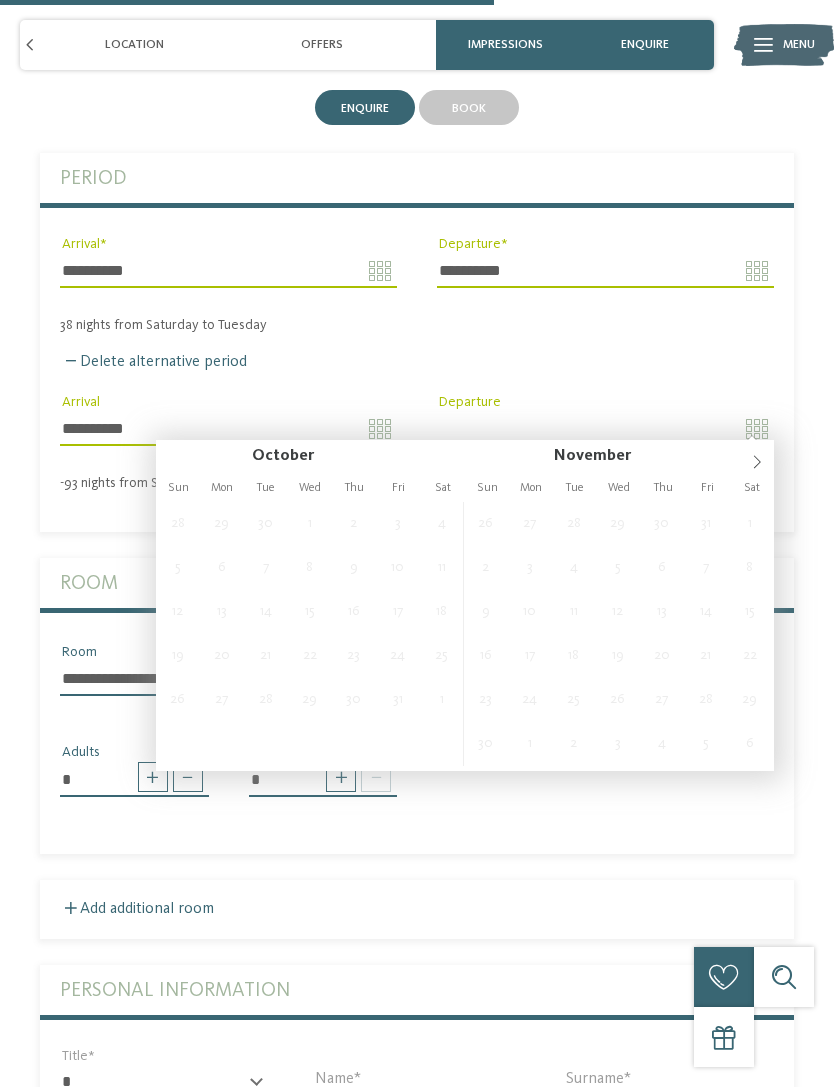 click at bounding box center [757, 457] 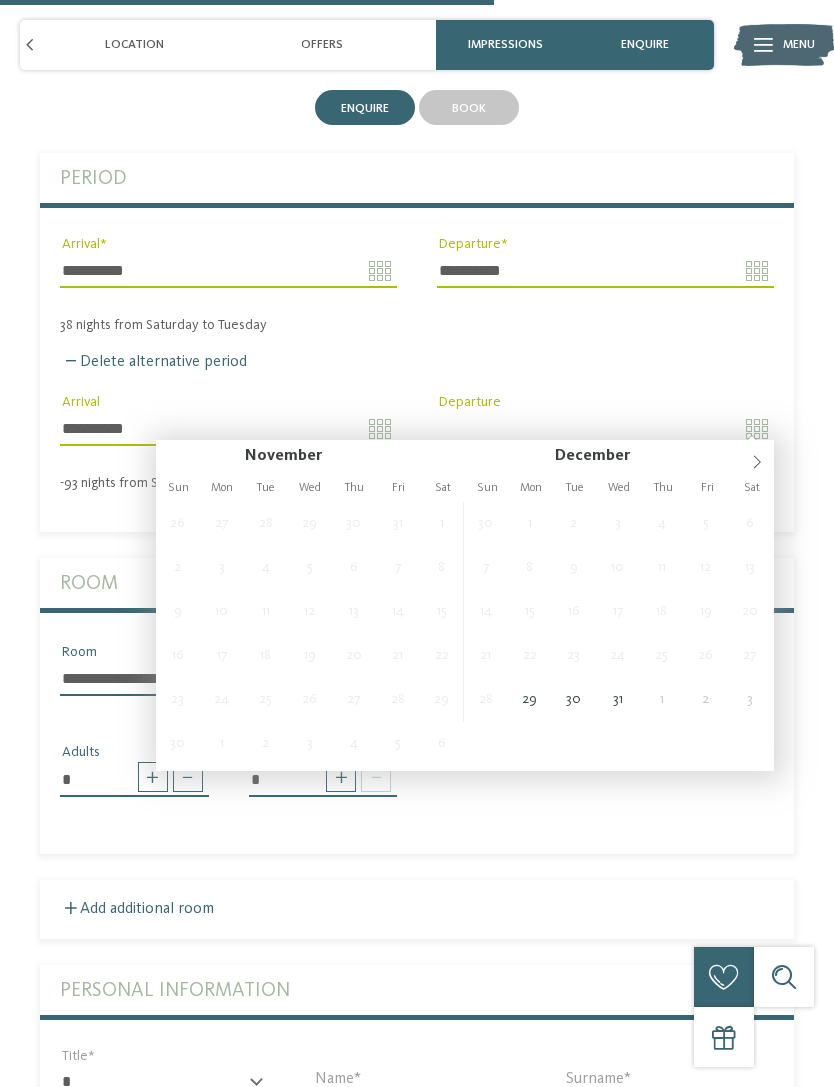 click at bounding box center [757, 457] 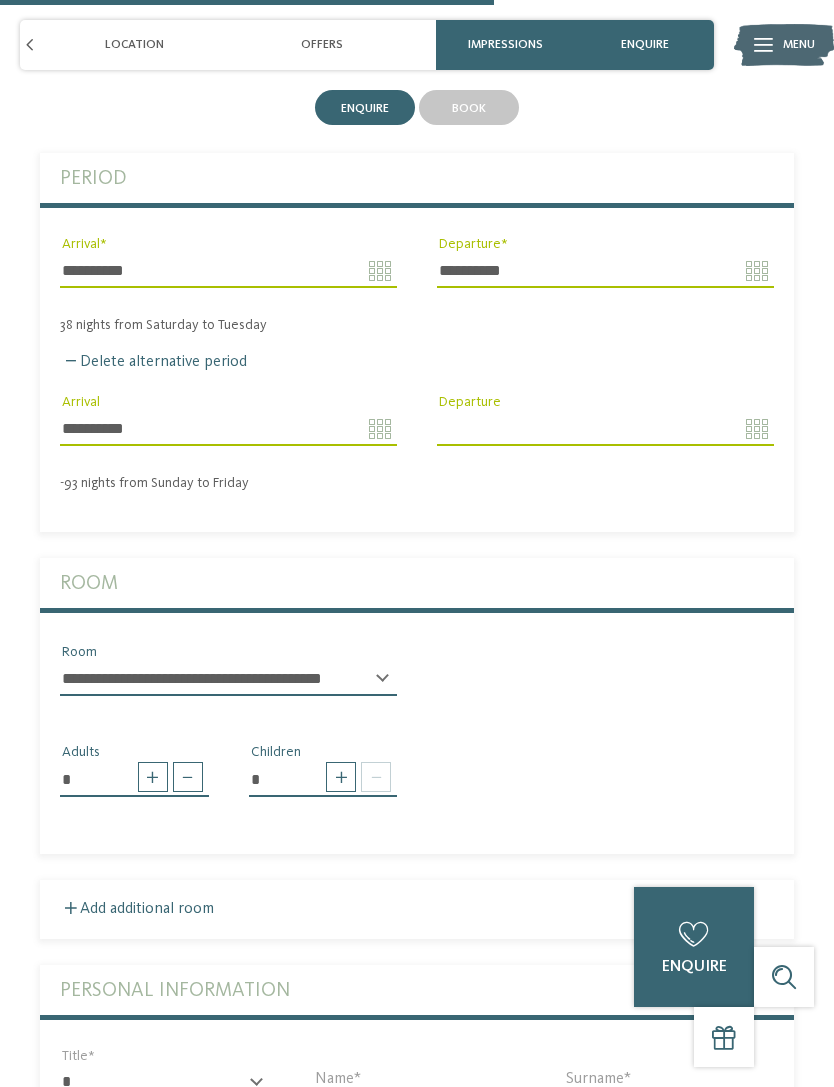 click on "Delete alternative period" at bounding box center [417, 362] 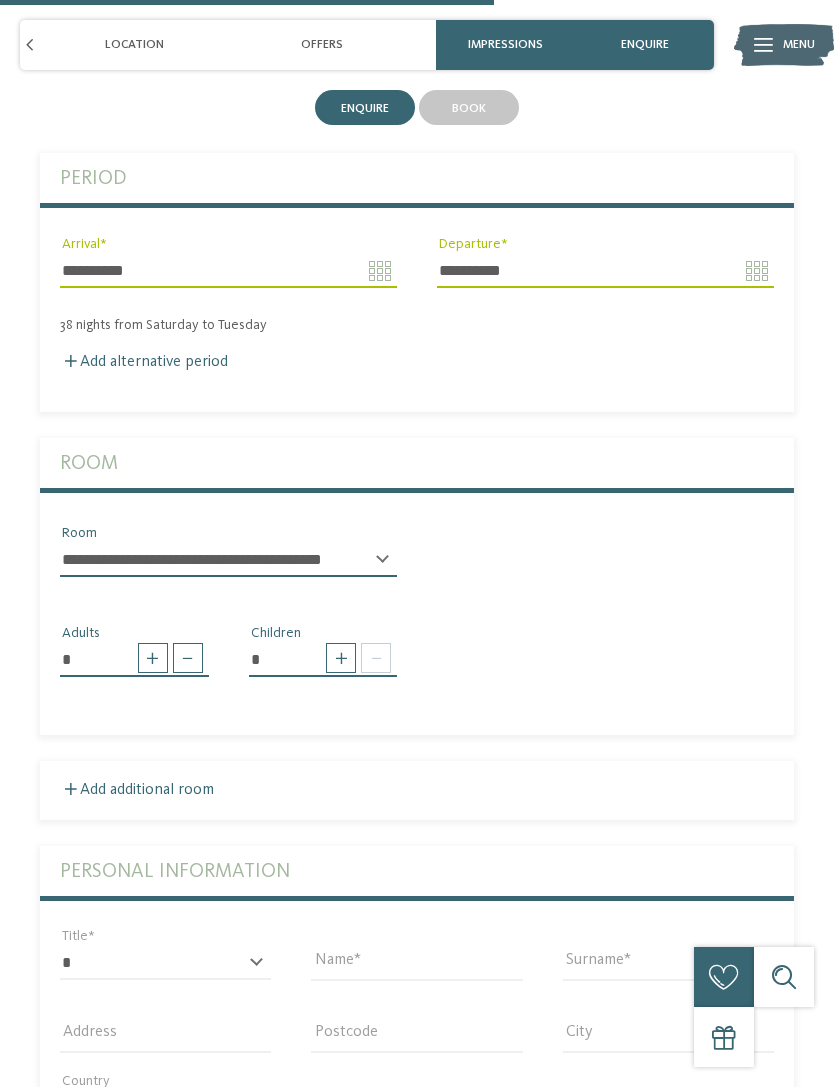 click on "**********" at bounding box center (228, 560) 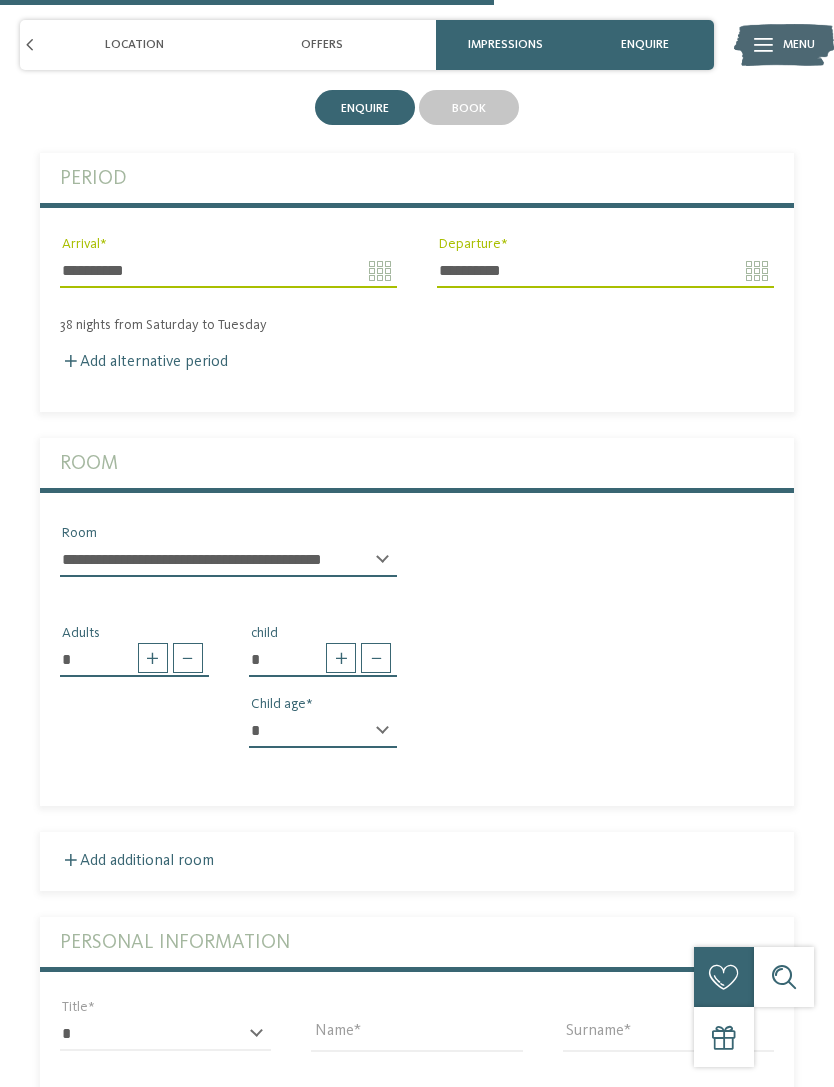 click at bounding box center (341, 658) 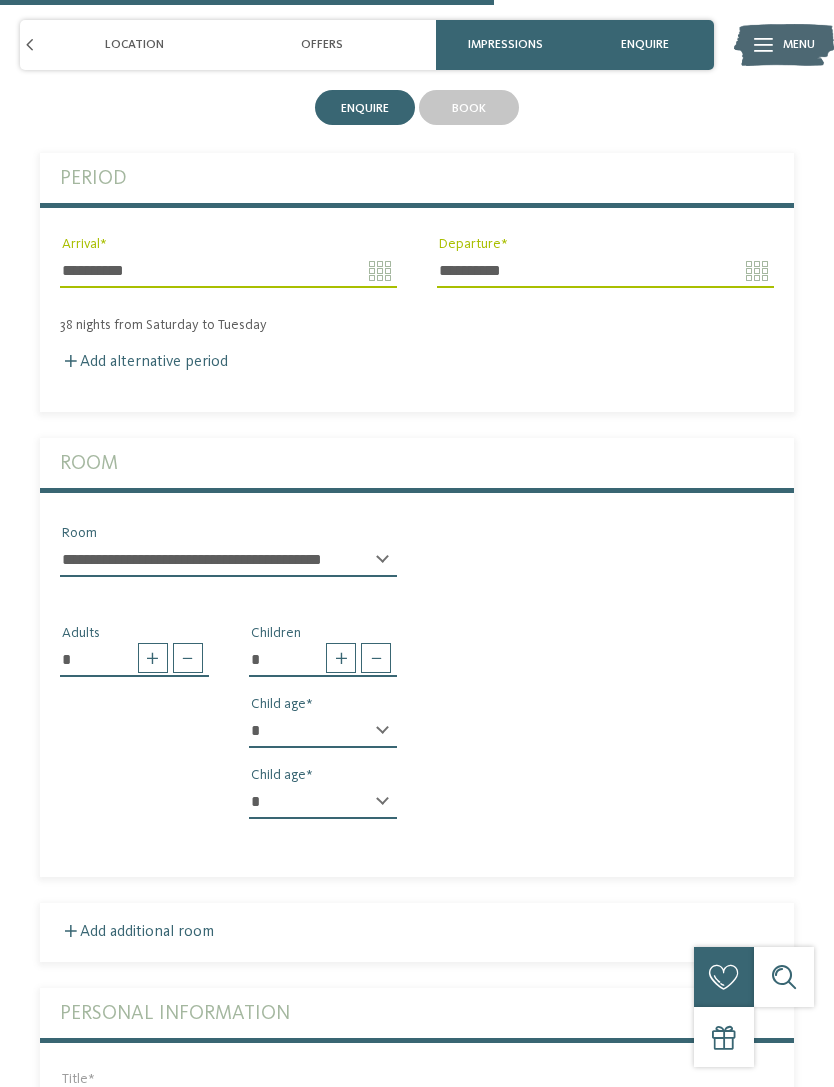 click on "* * * * * * * * * * * ** ** ** ** ** ** ** **" at bounding box center (323, 731) 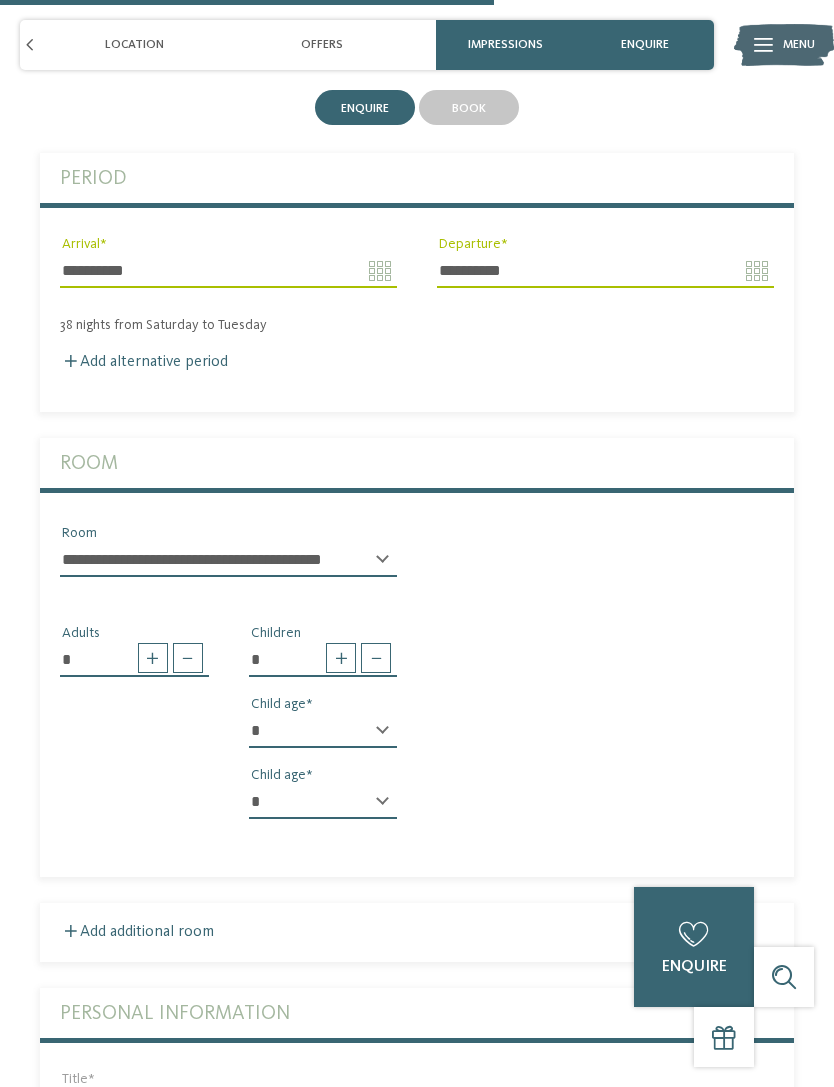 select on "*" 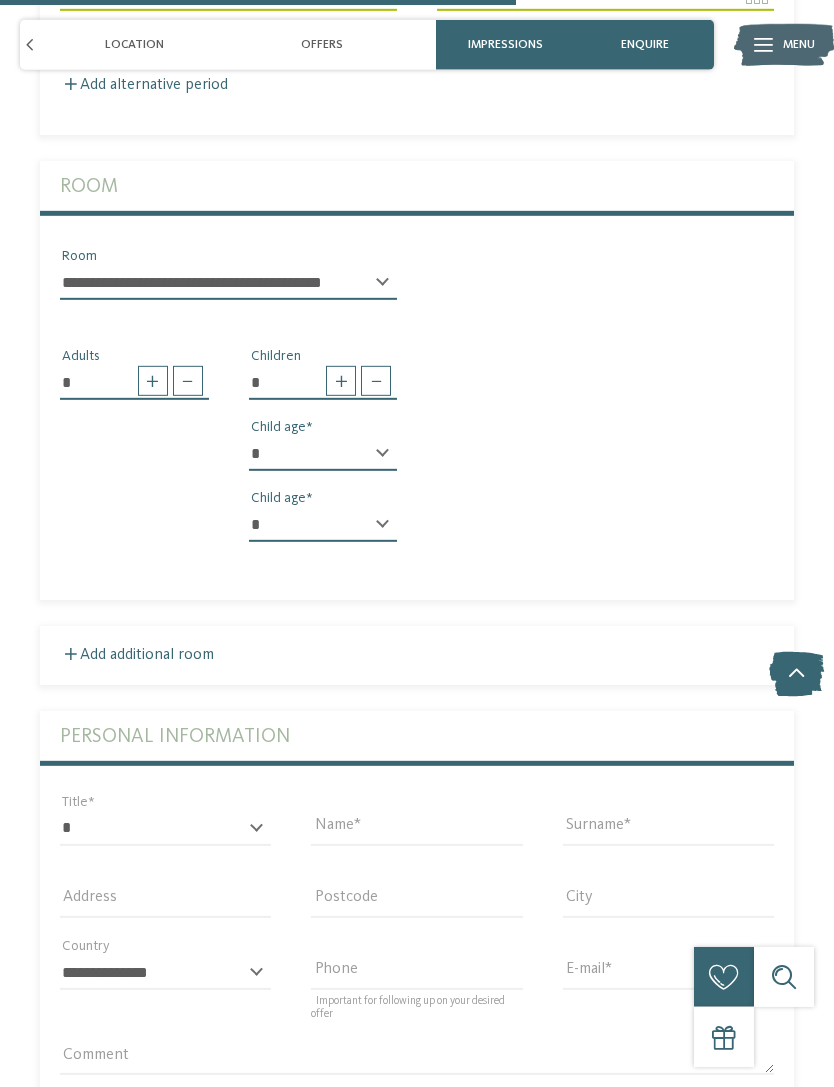 type 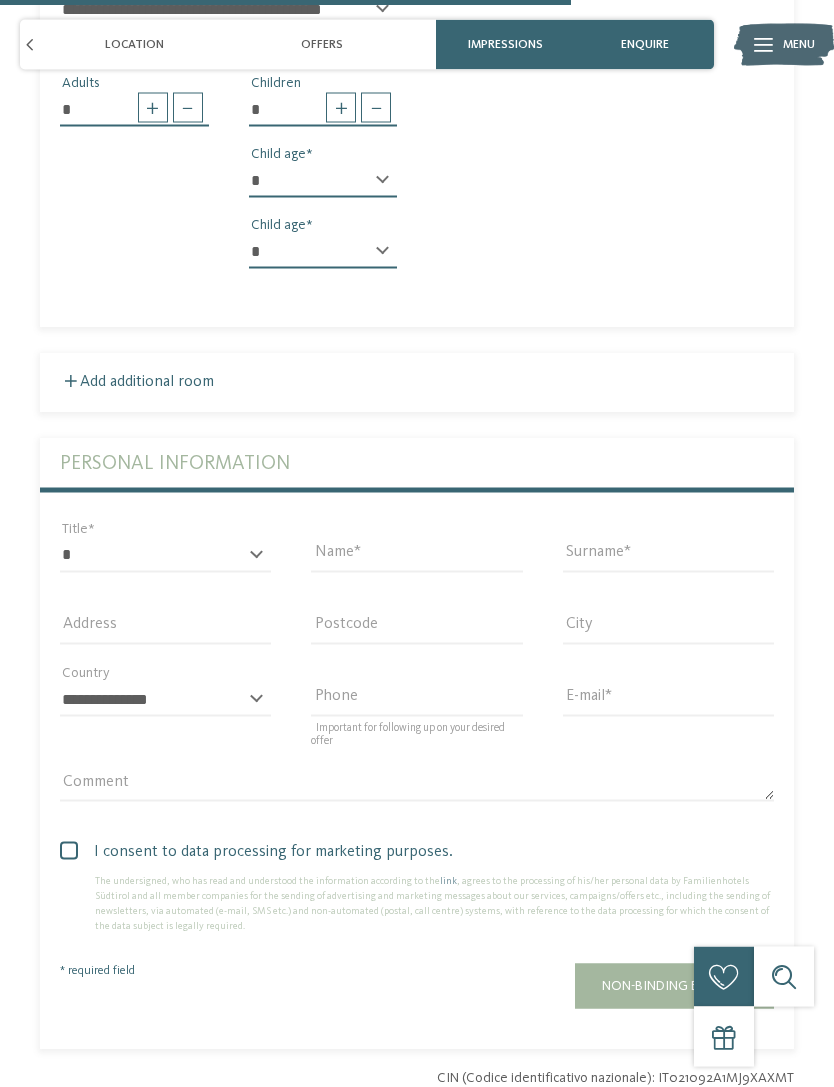 scroll, scrollTop: 3628, scrollLeft: 0, axis: vertical 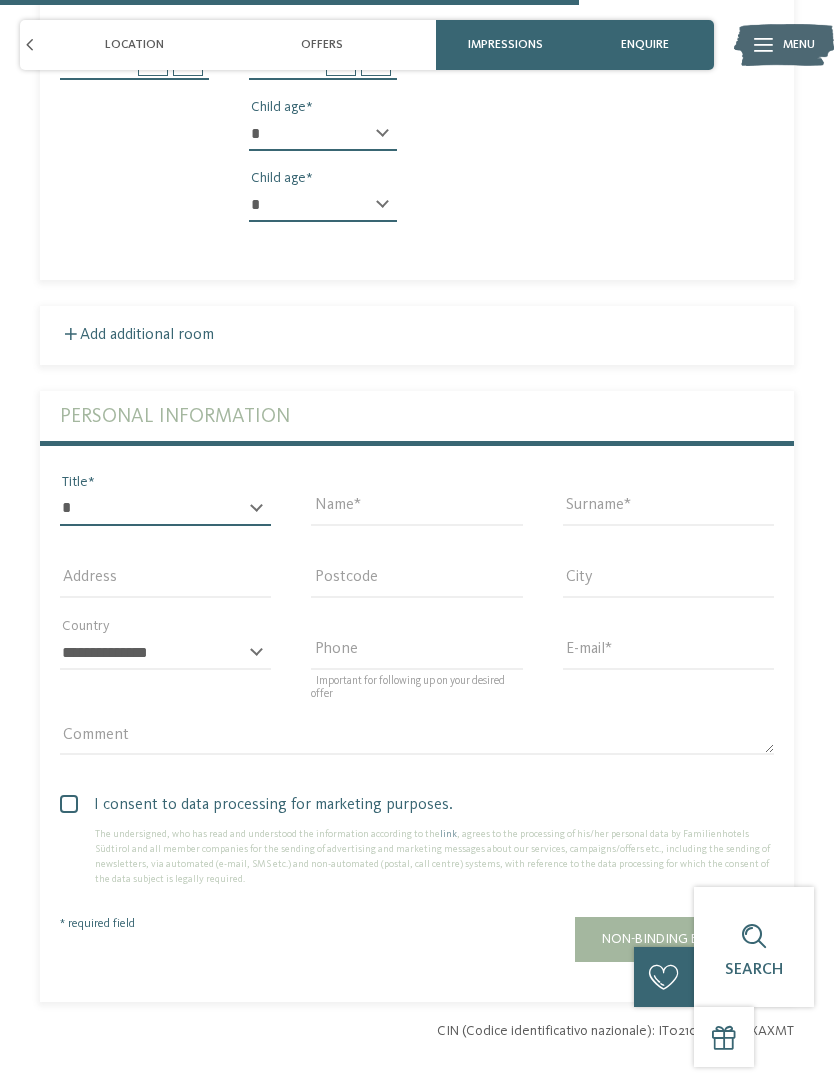 click on "* ** ** ****** **" at bounding box center [165, 509] 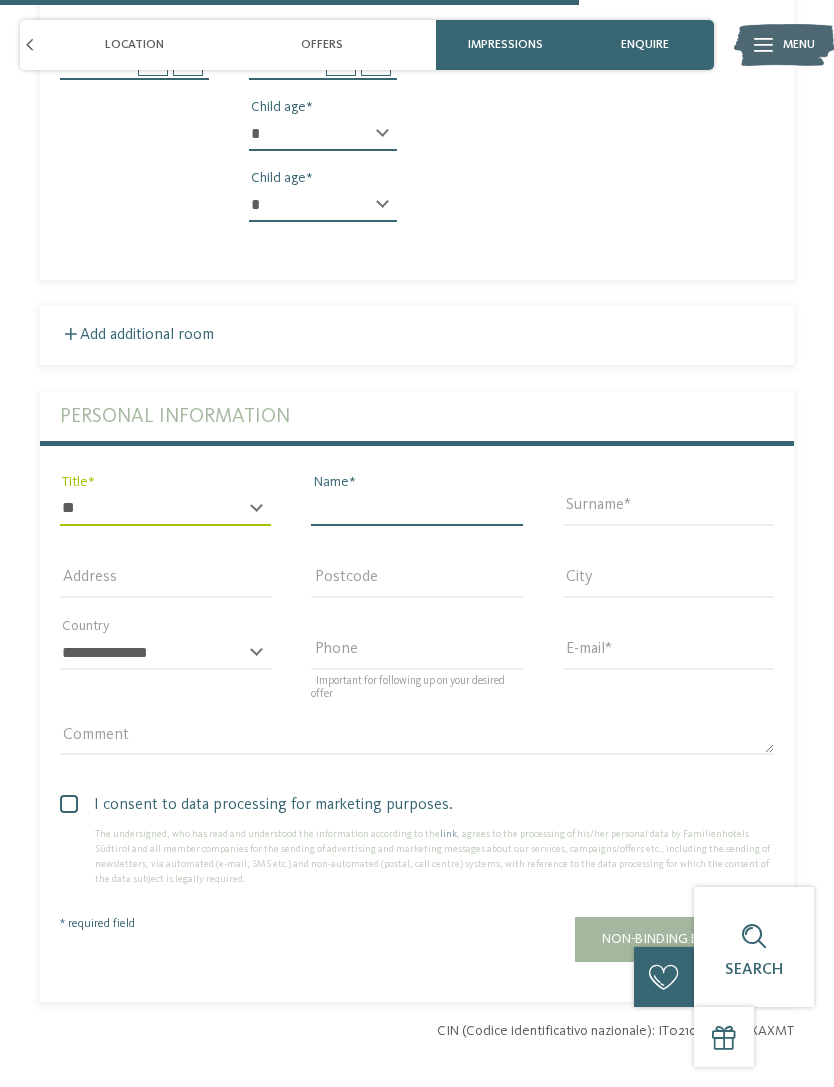 click on "Name" at bounding box center (416, 509) 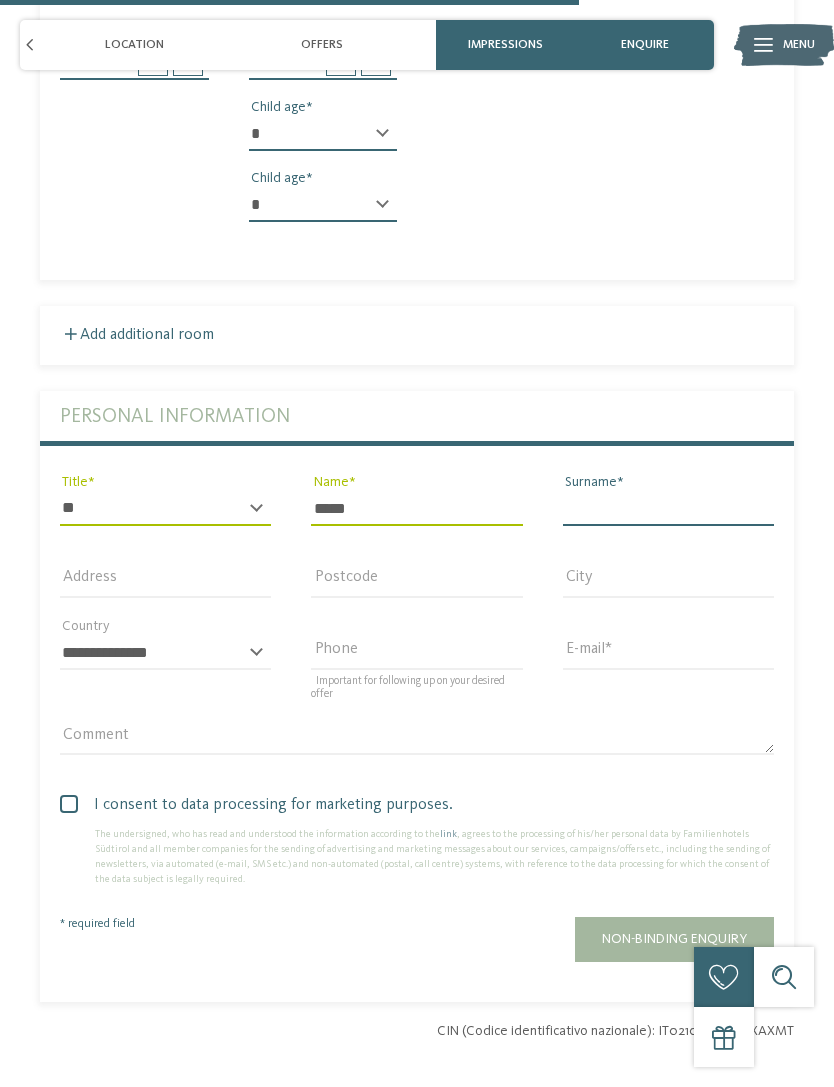 type on "********" 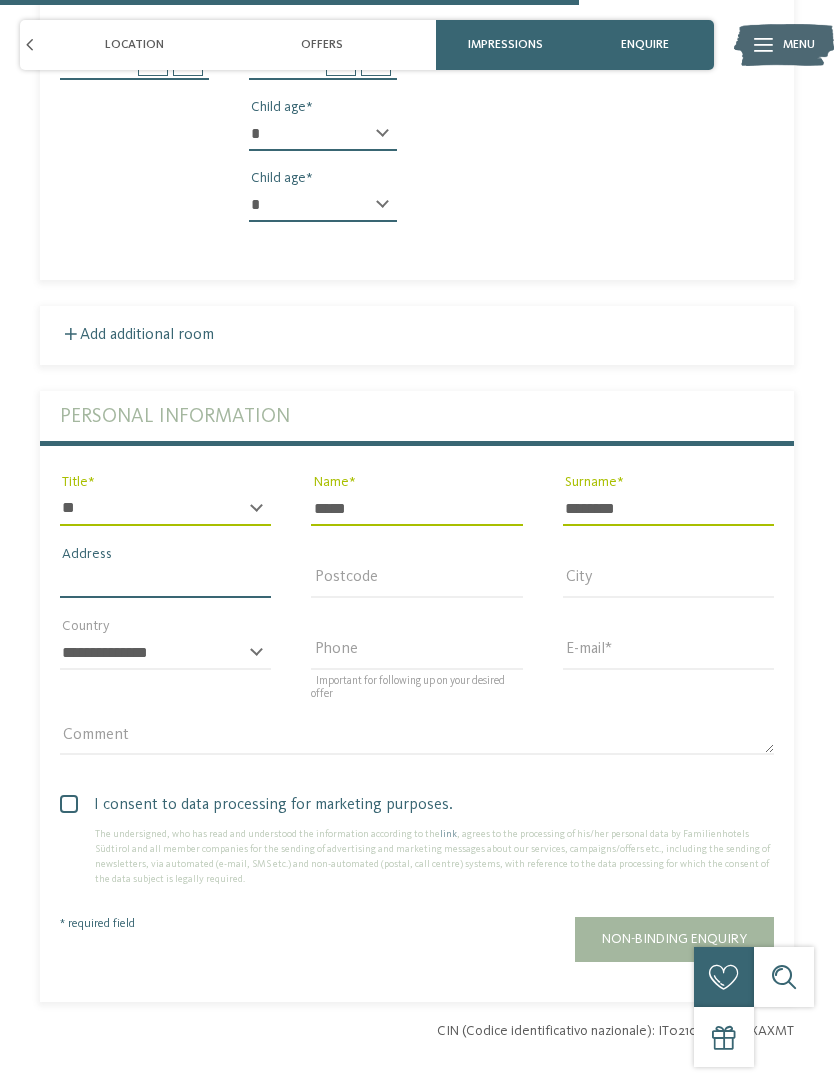 type on "**********" 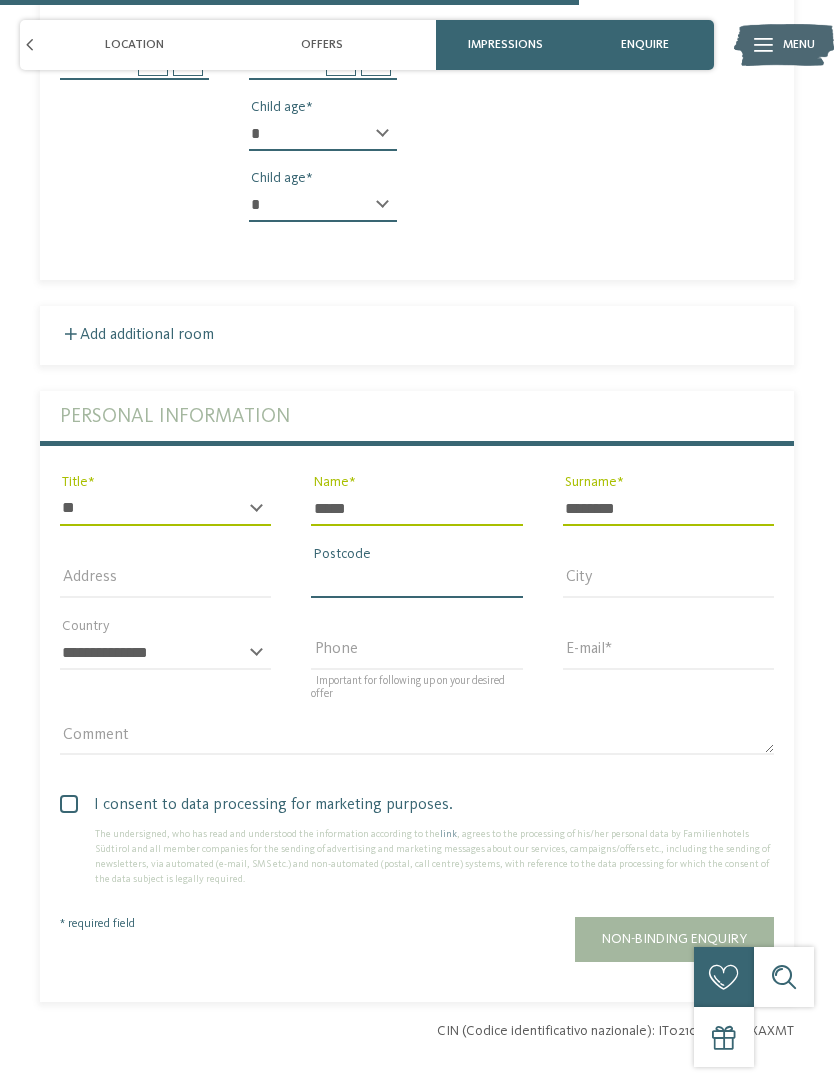 type on "****" 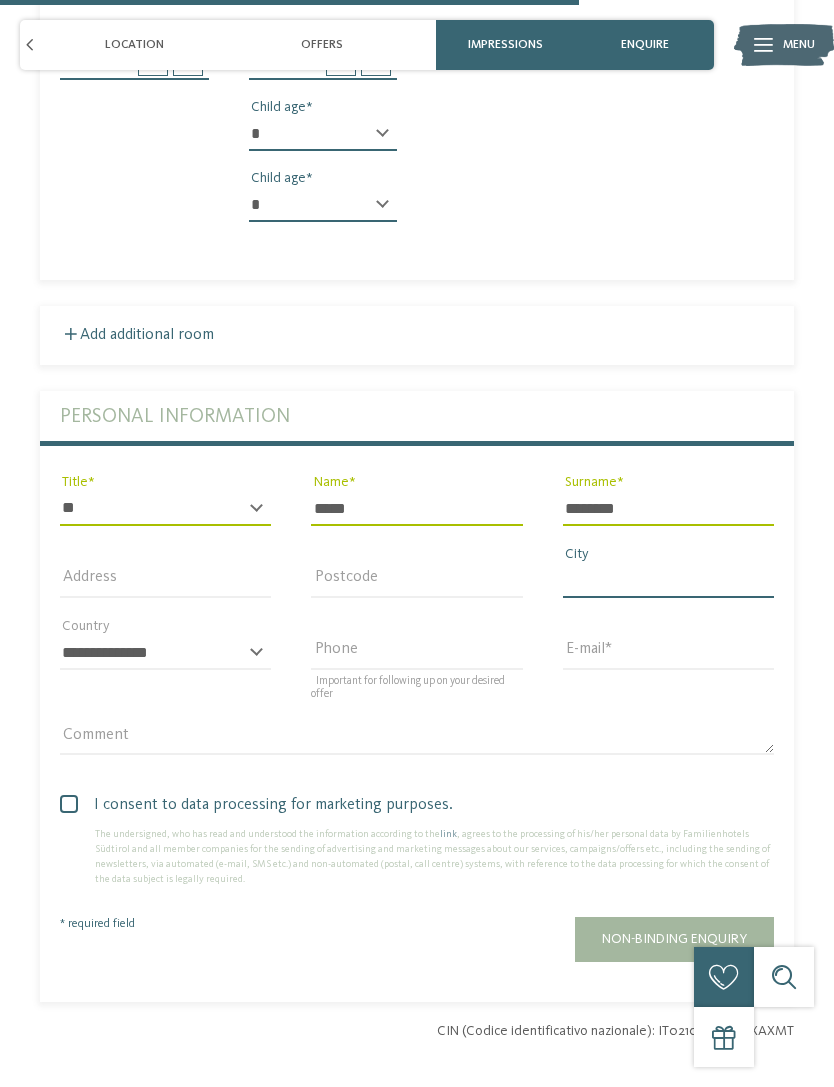 type on "**********" 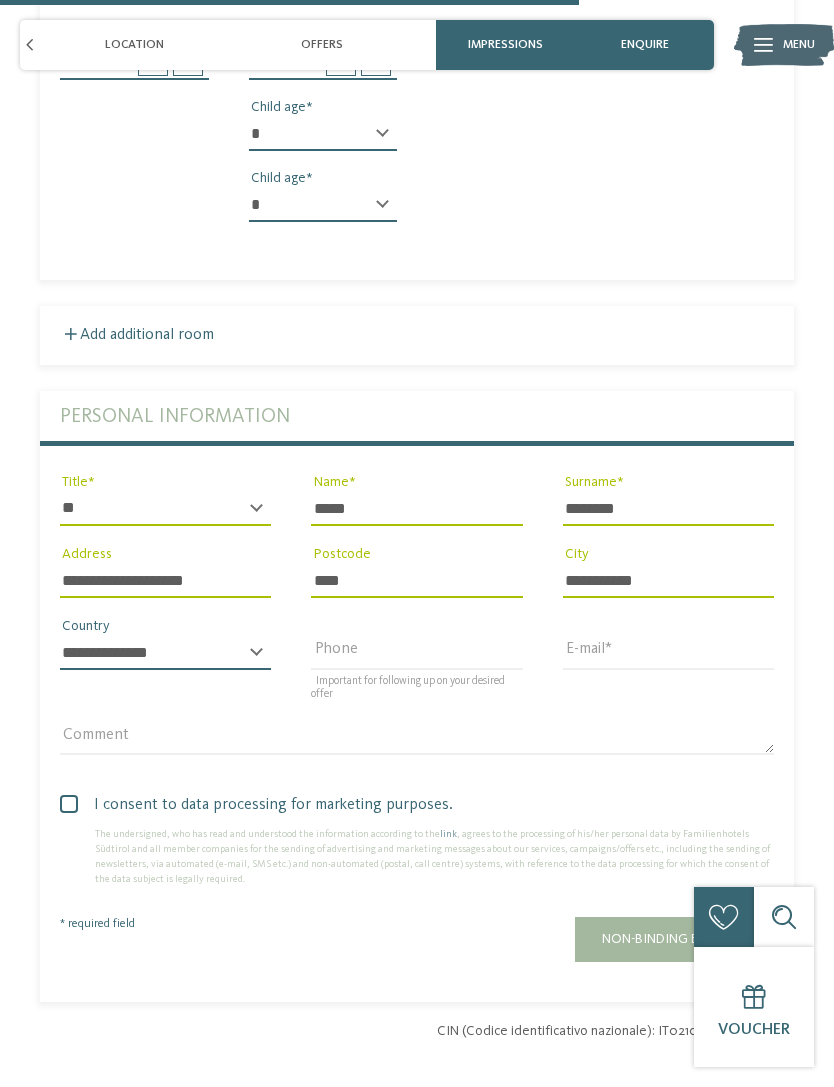 click on "**********" at bounding box center (165, 653) 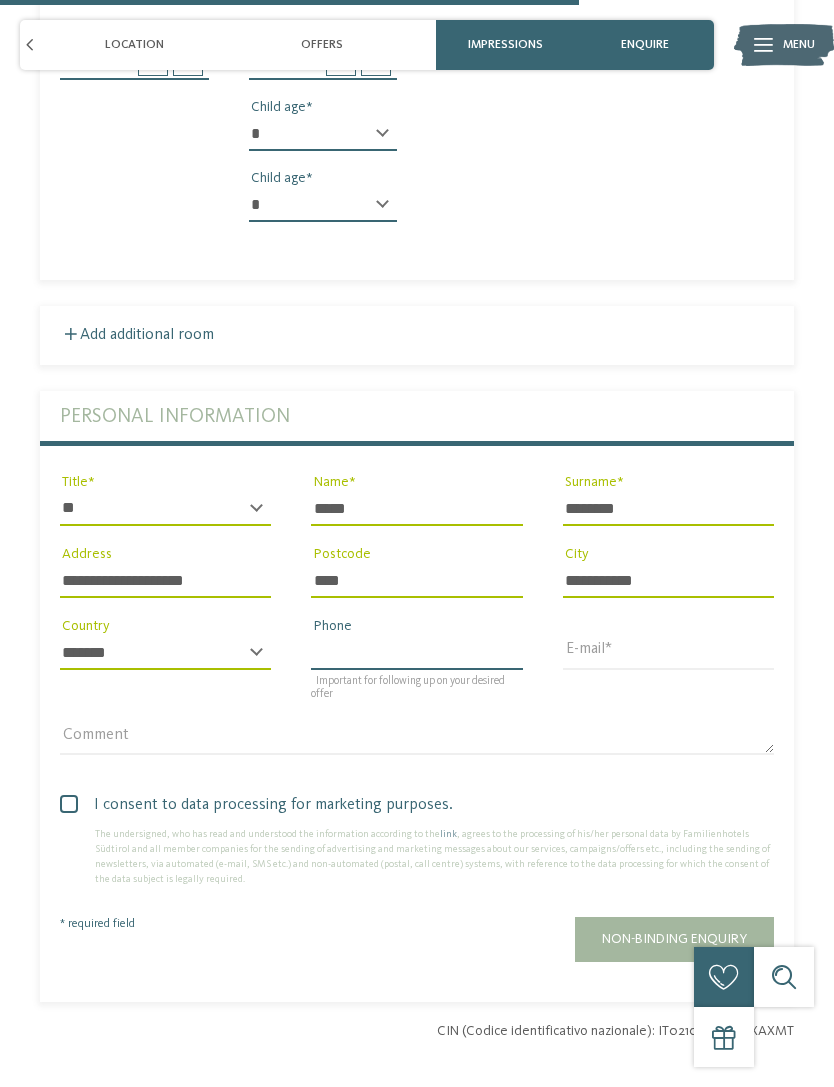 click on "Phone" at bounding box center [416, 653] 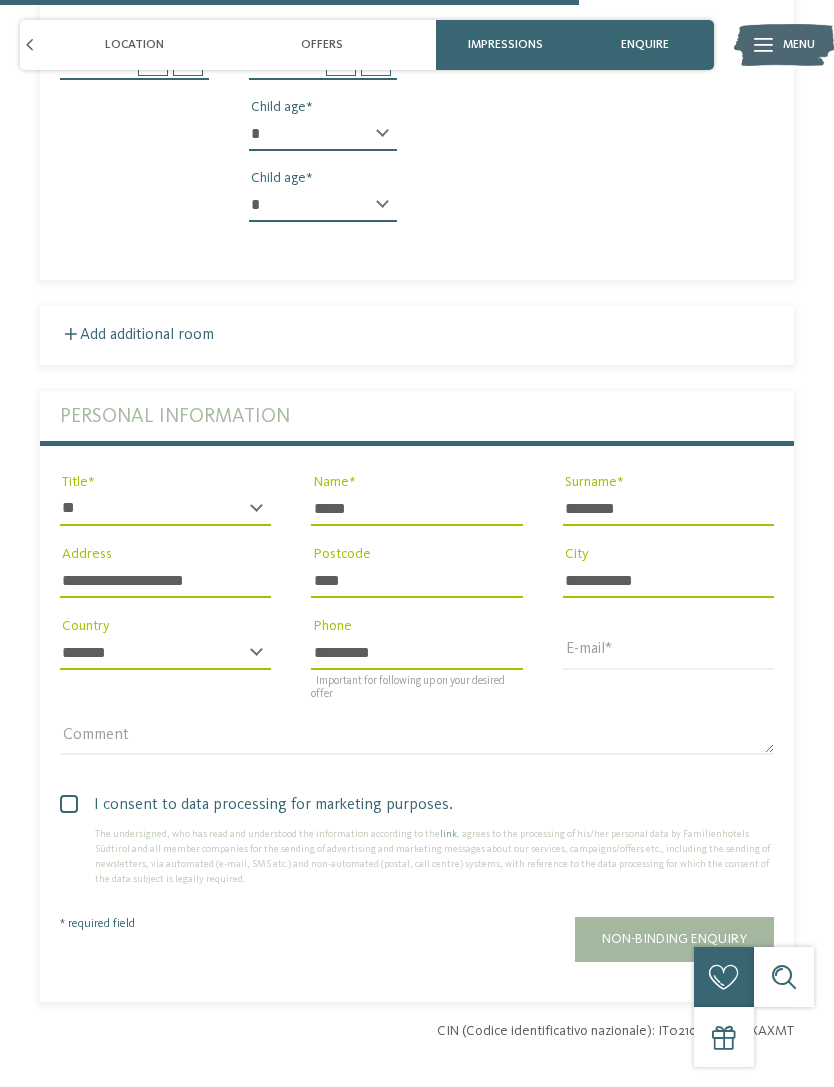 click on "*********" at bounding box center (416, 653) 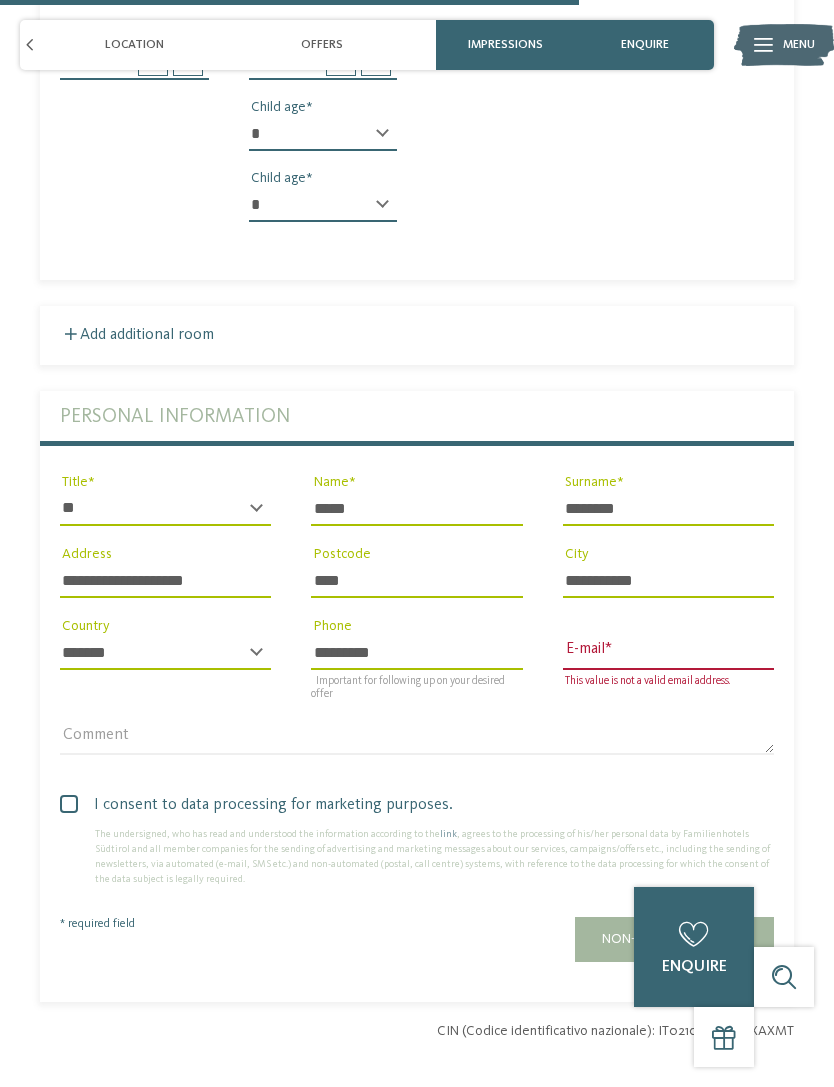 click on "*********" at bounding box center [416, 653] 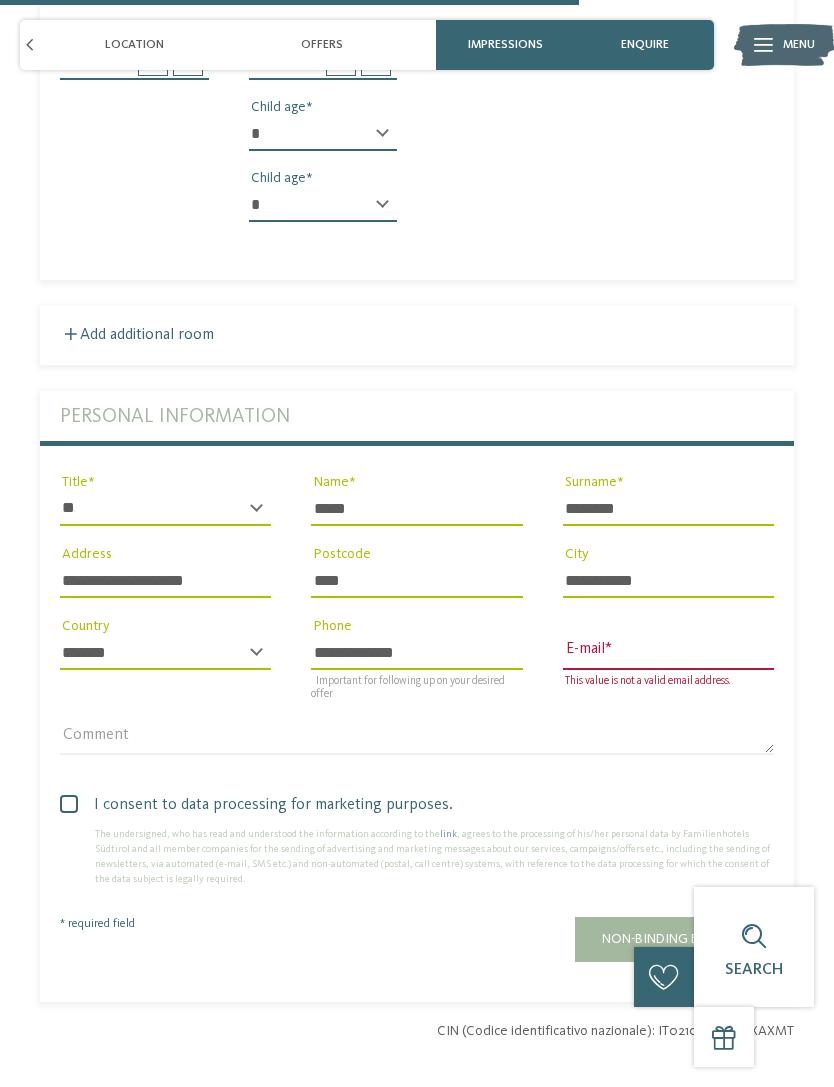 type on "**********" 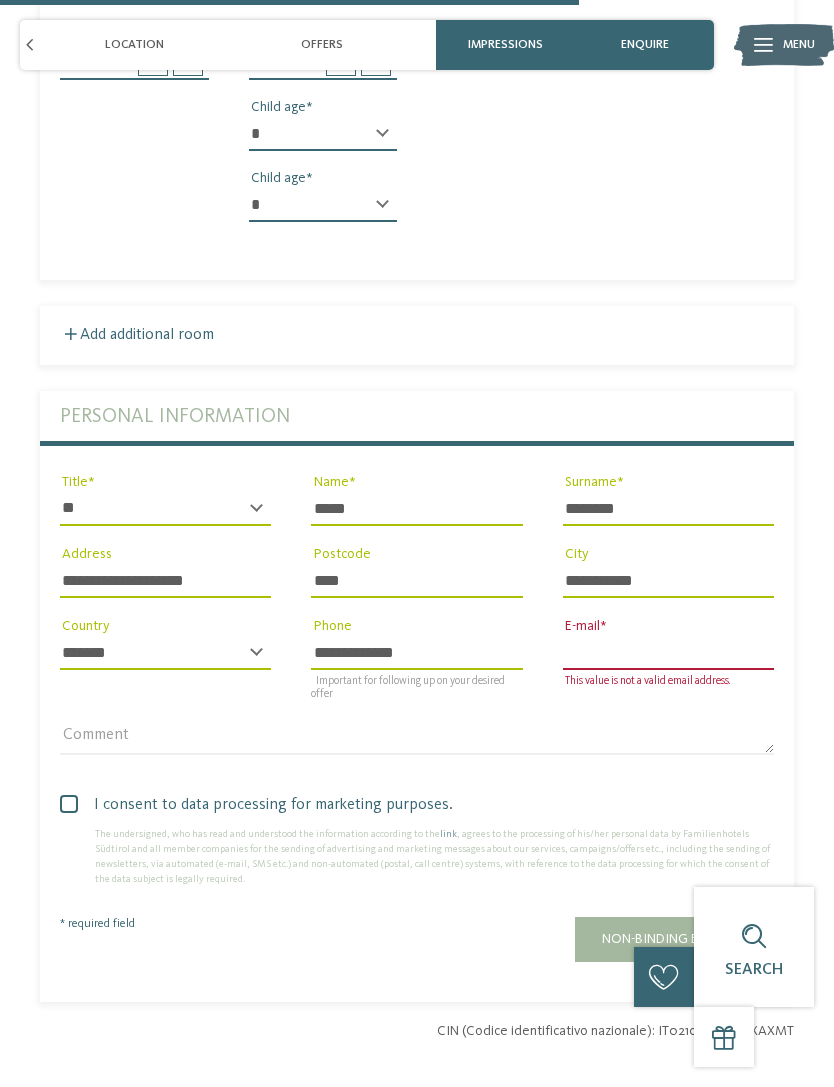 click on "E-mail" at bounding box center (668, 653) 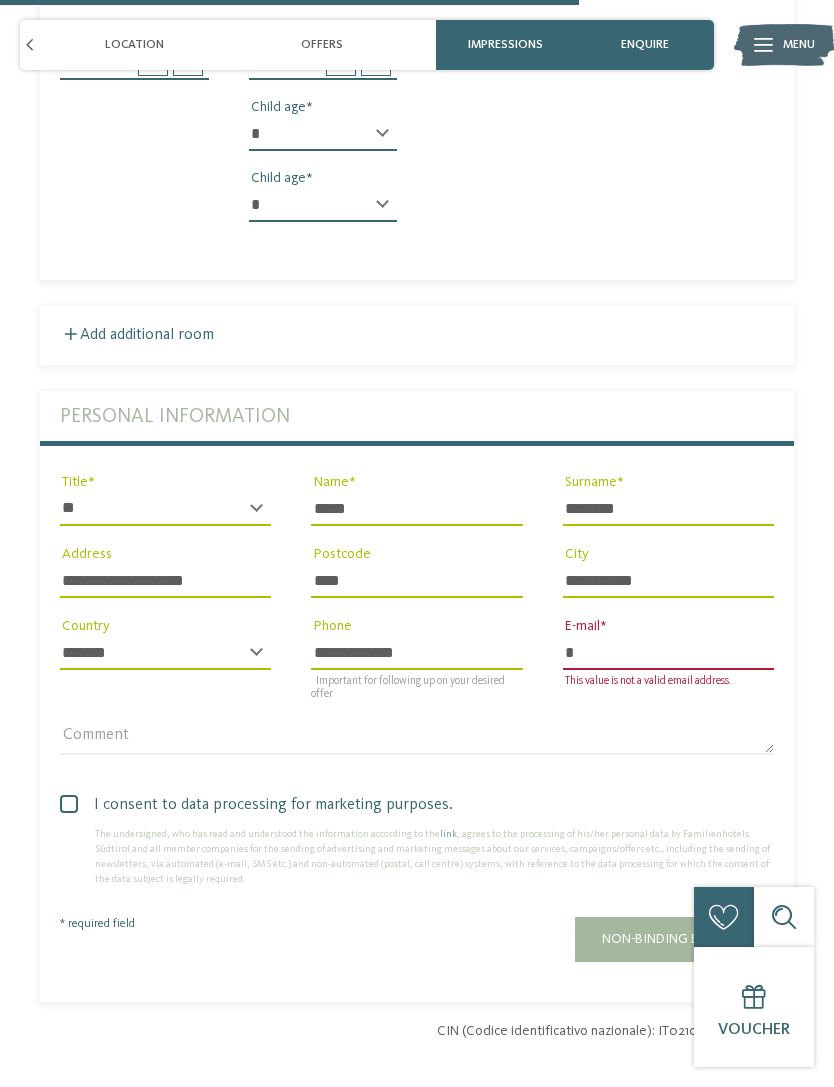 type on "**" 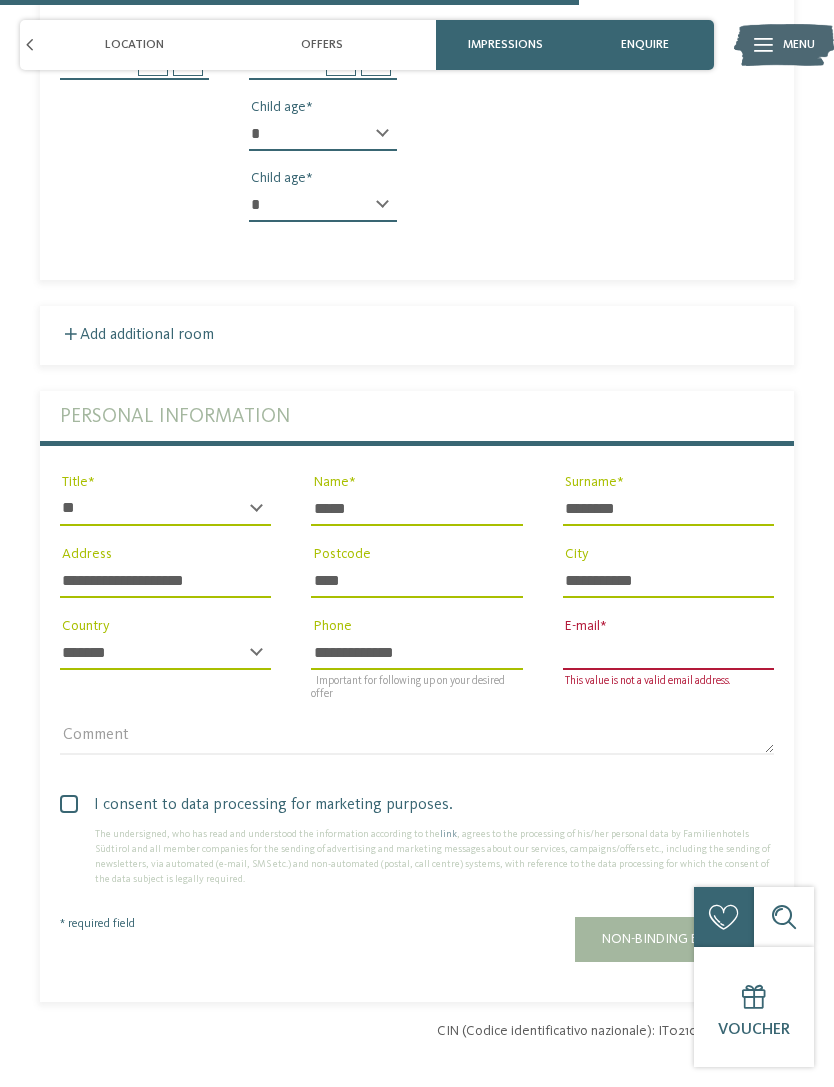 type on "**********" 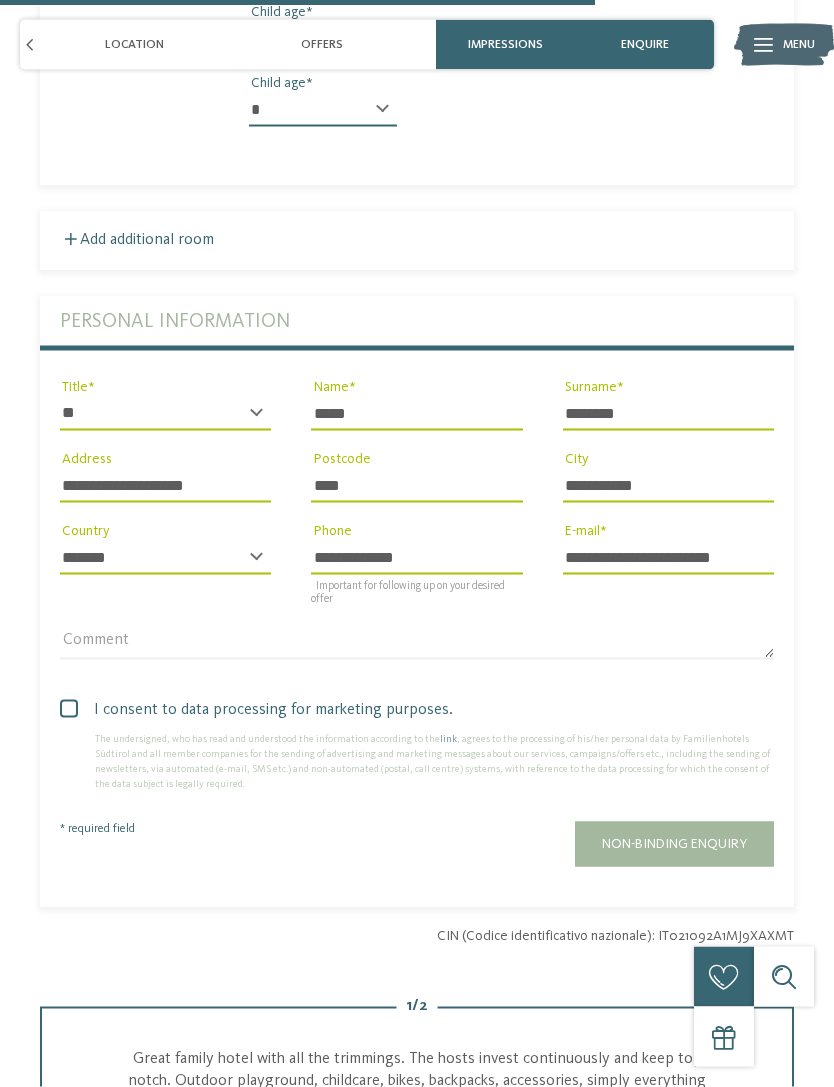 scroll, scrollTop: 3725, scrollLeft: 0, axis: vertical 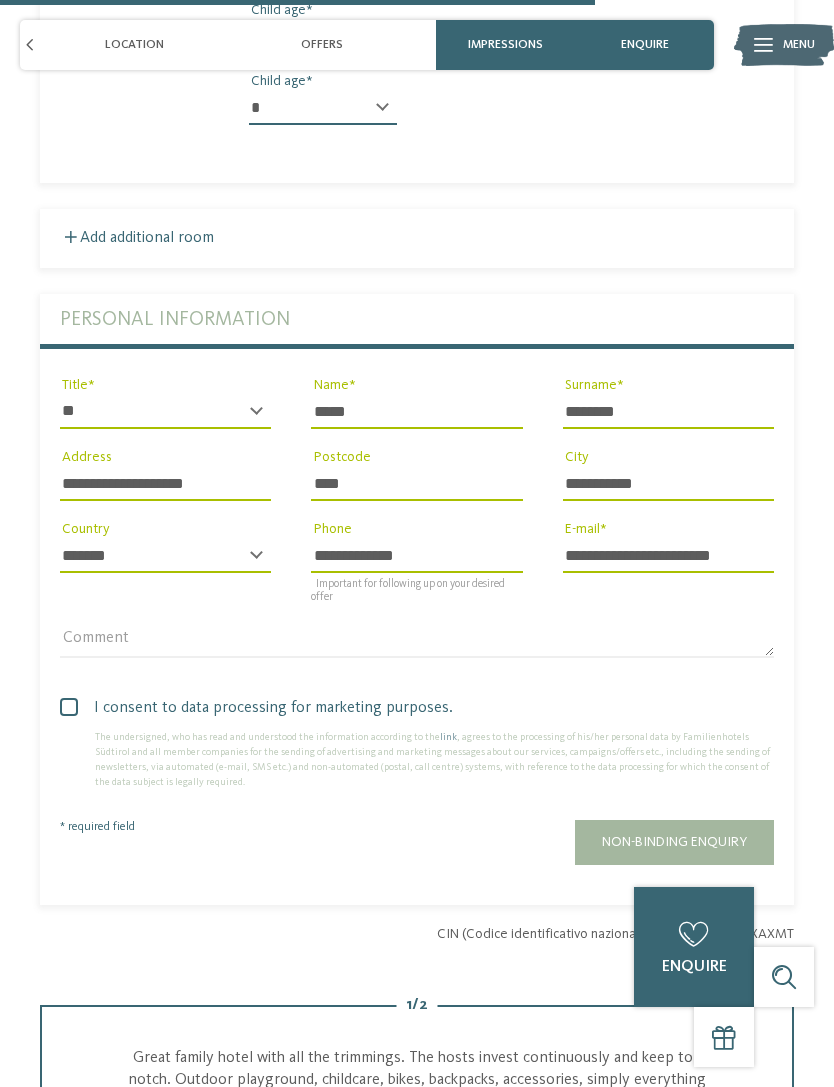 click on "I consent to data processing for marketing purposes." at bounding box center [417, 708] 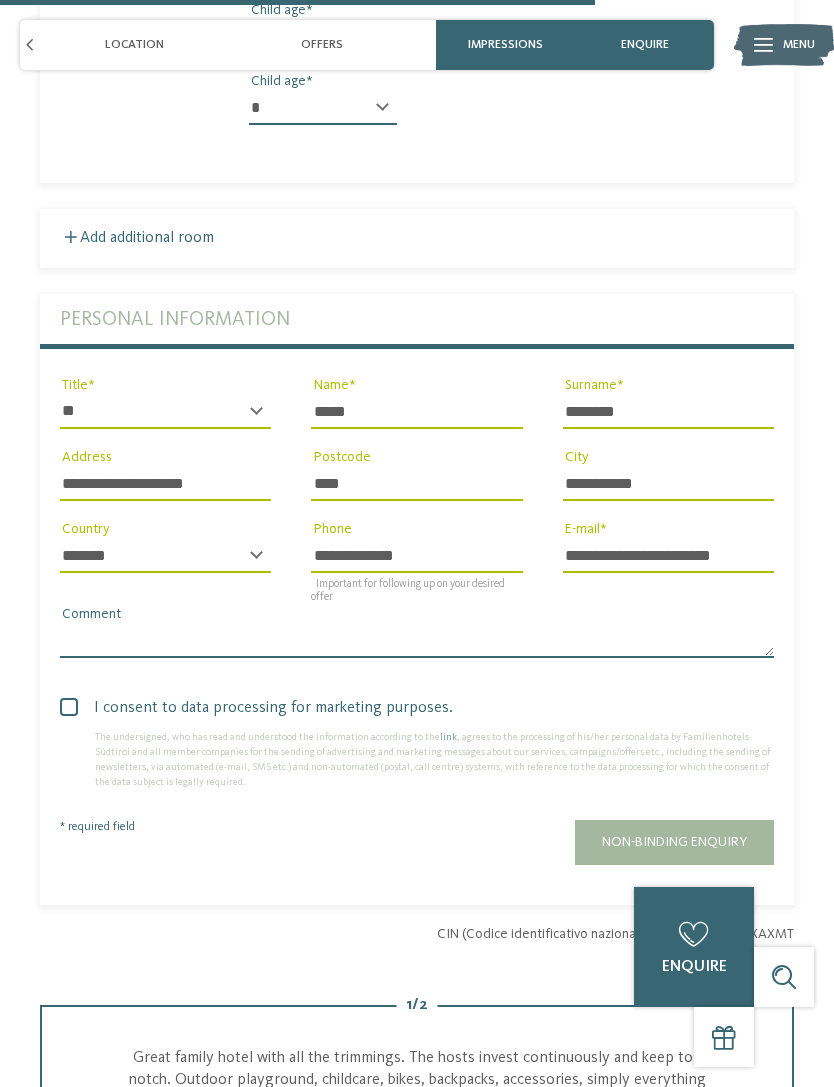 click on "Comment" at bounding box center [417, 641] 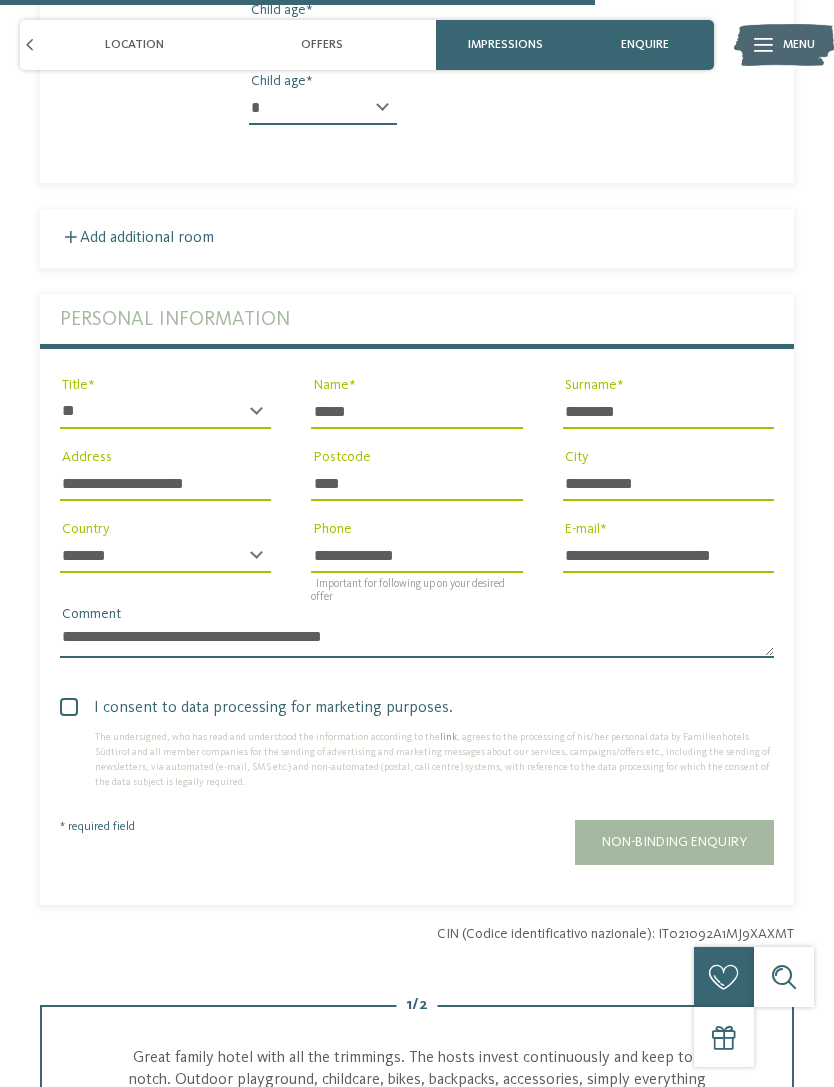 click on "**********" at bounding box center (417, 641) 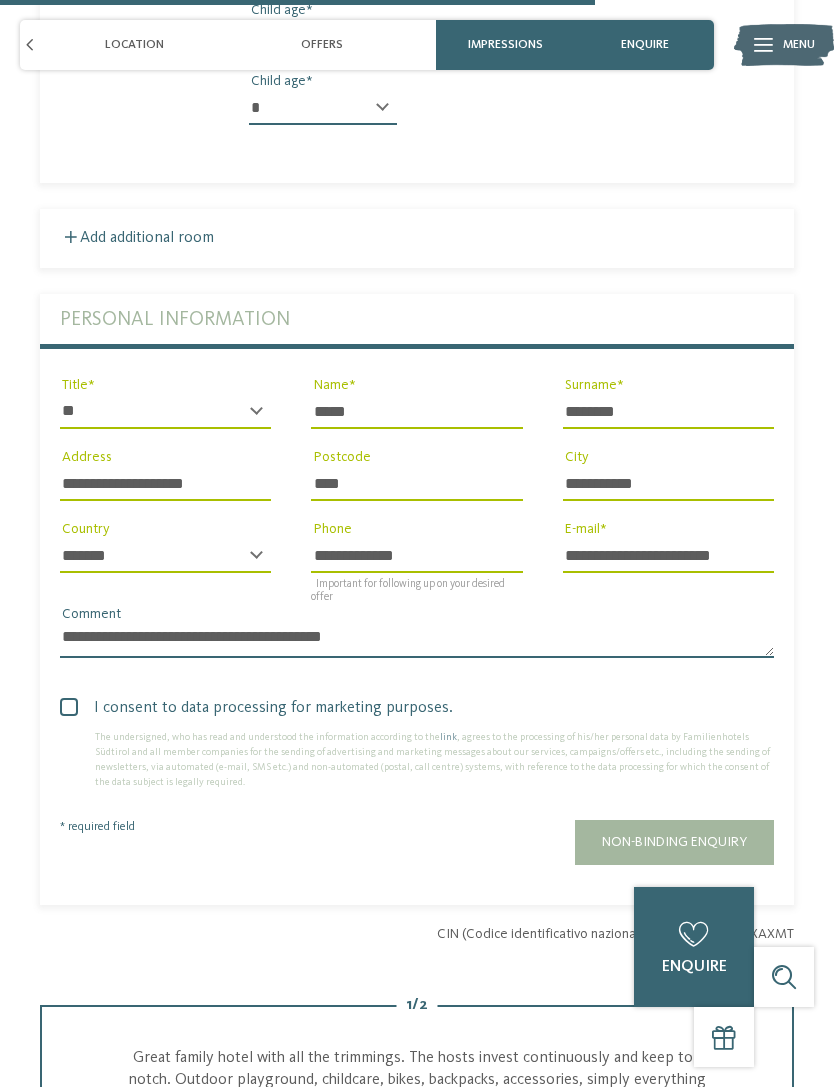 click on "**********" at bounding box center [417, 641] 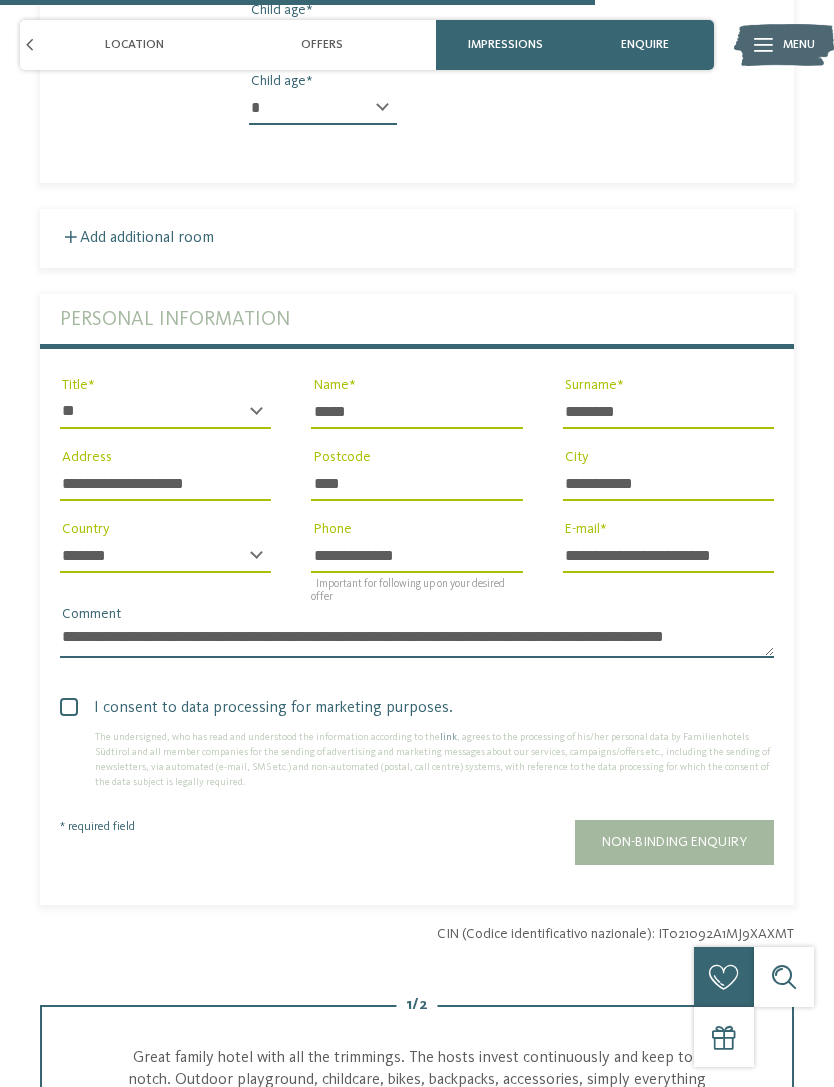 click on "**********" at bounding box center [417, 641] 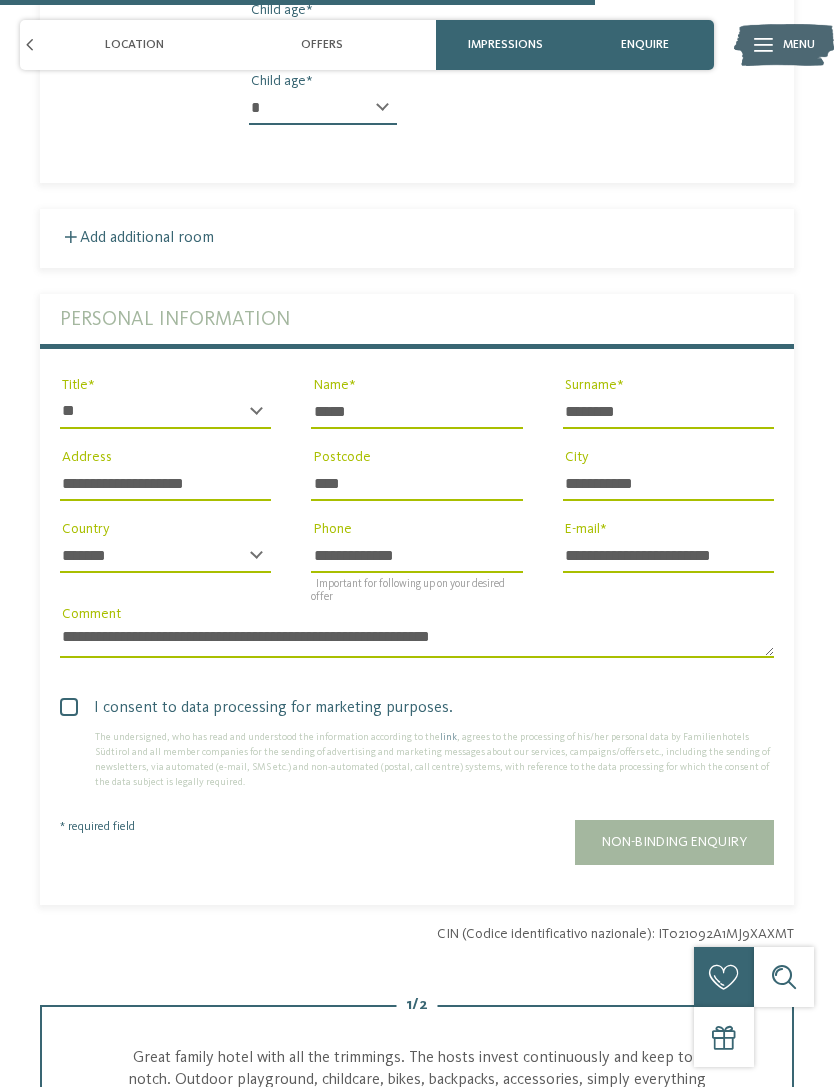 type on "**********" 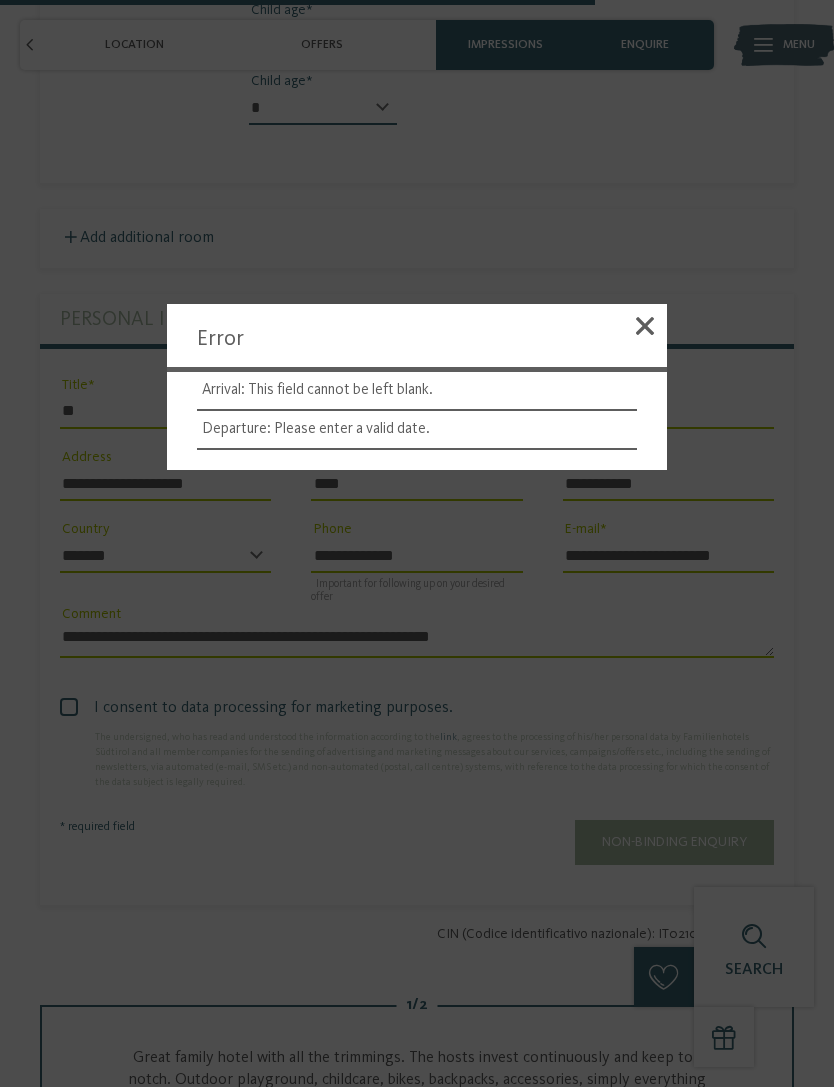 click at bounding box center [645, 329] 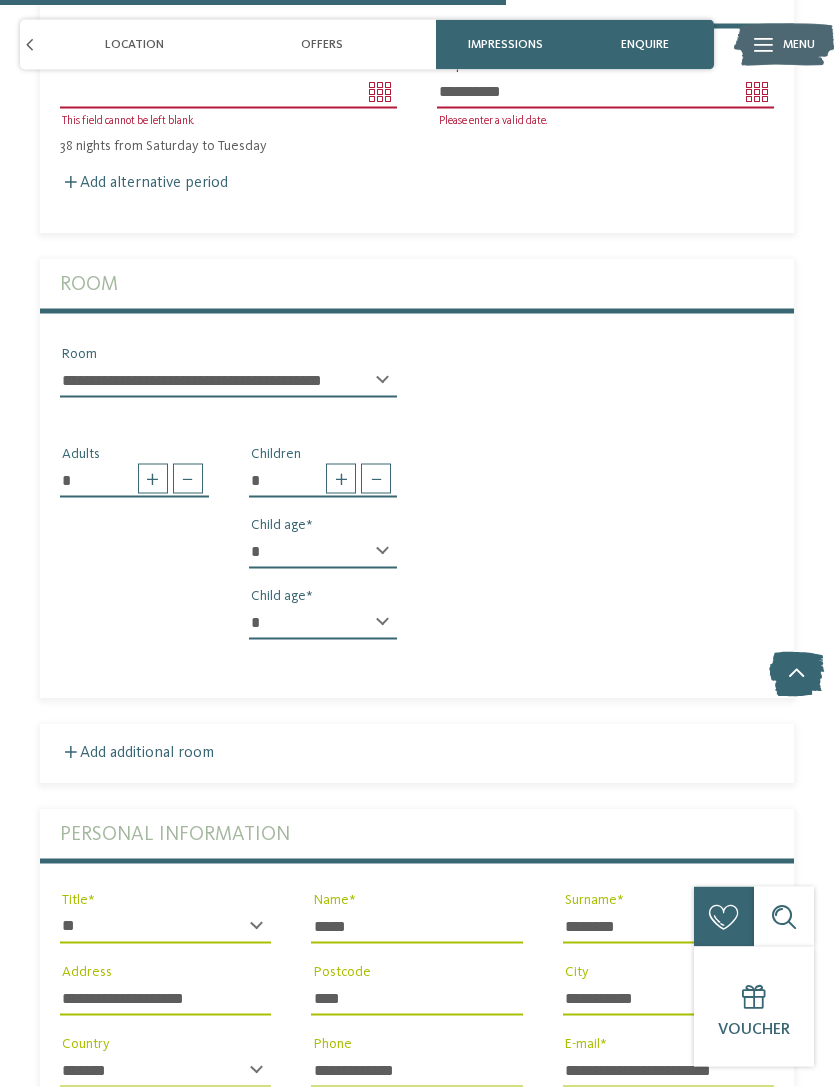 type 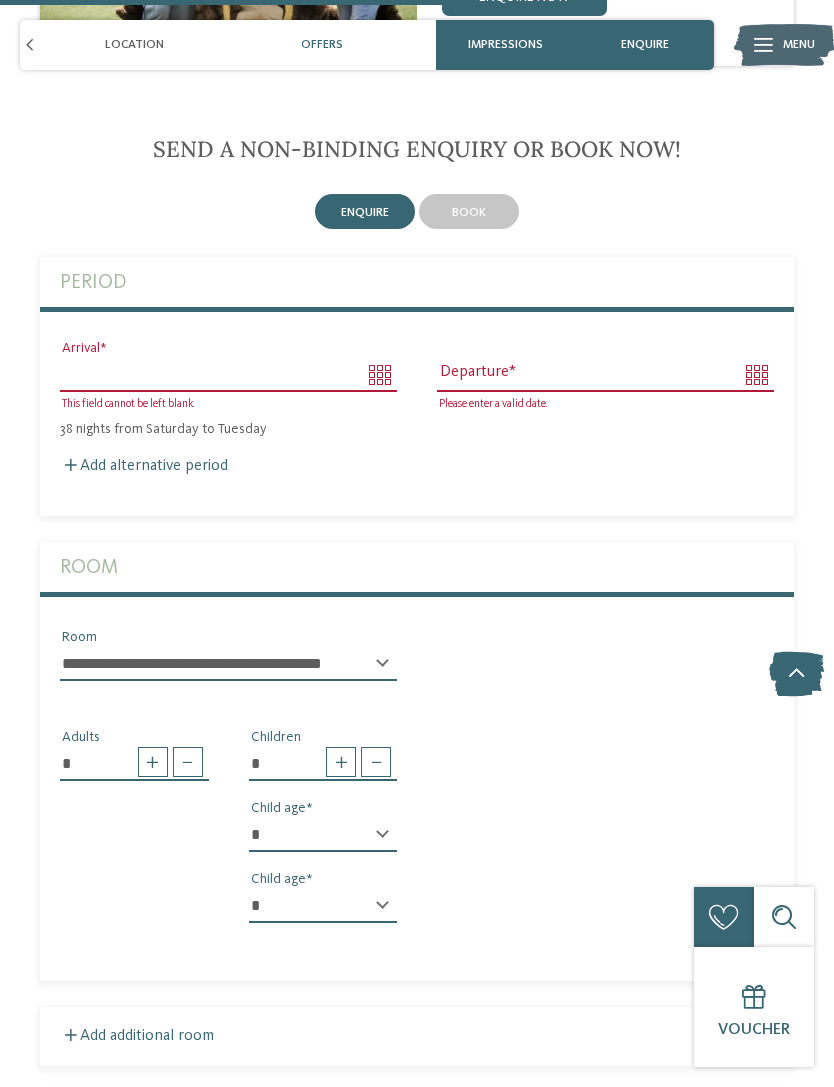 scroll, scrollTop: 2925, scrollLeft: 0, axis: vertical 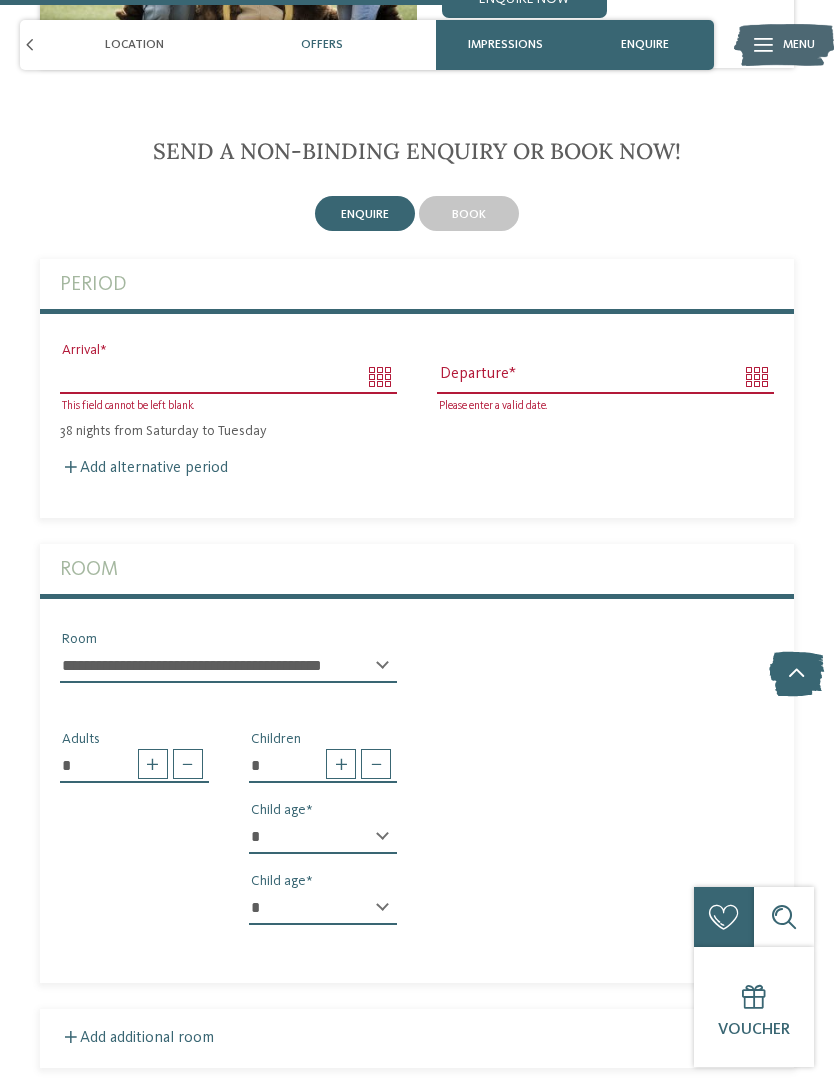 click on "Arrival" at bounding box center [228, 377] 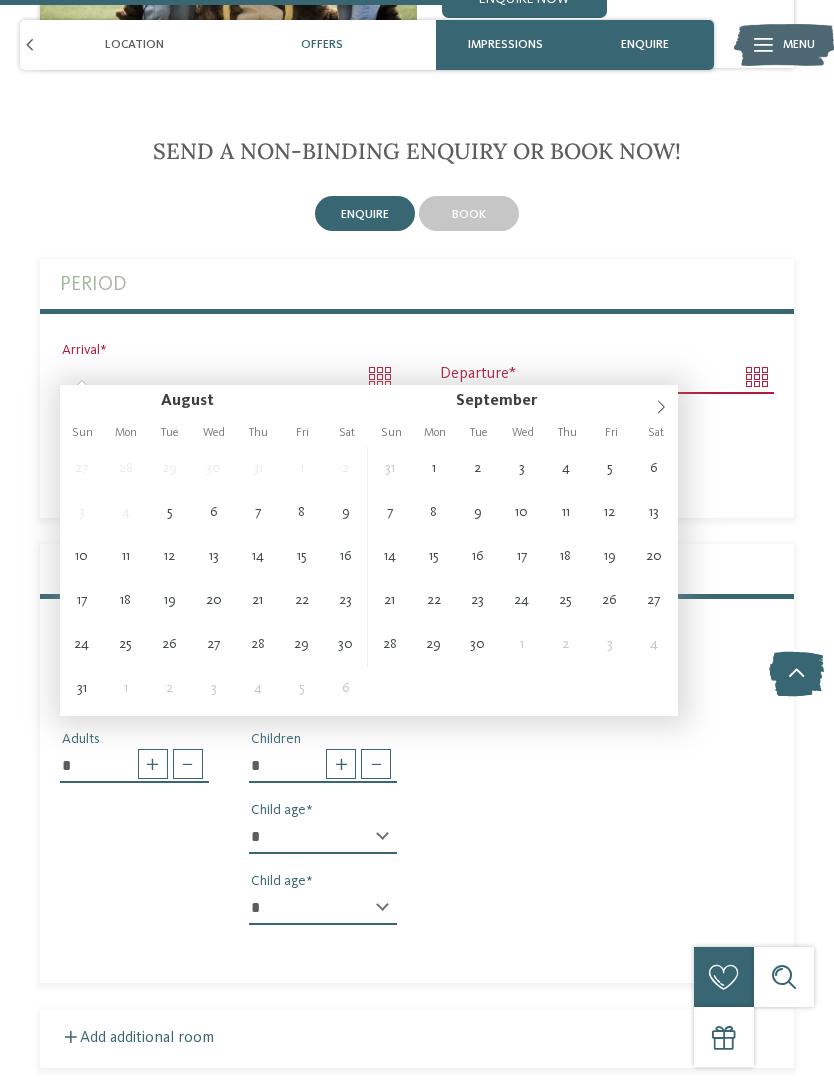 click 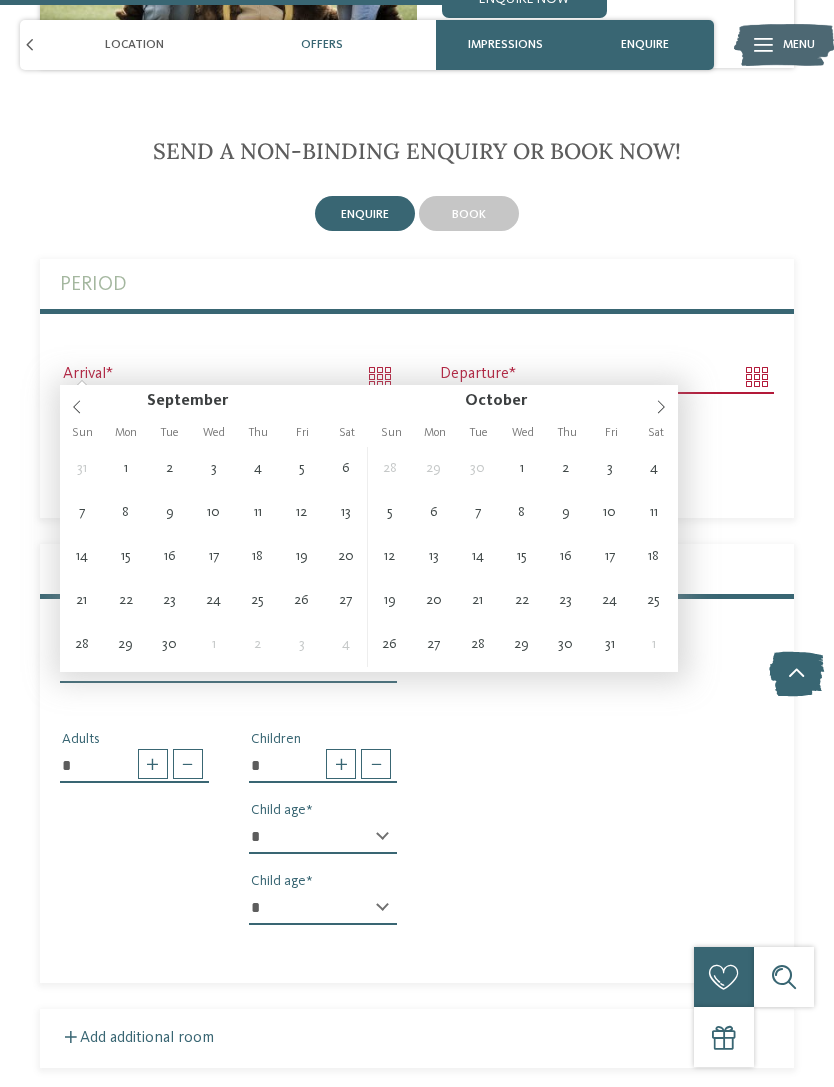 click at bounding box center [661, 402] 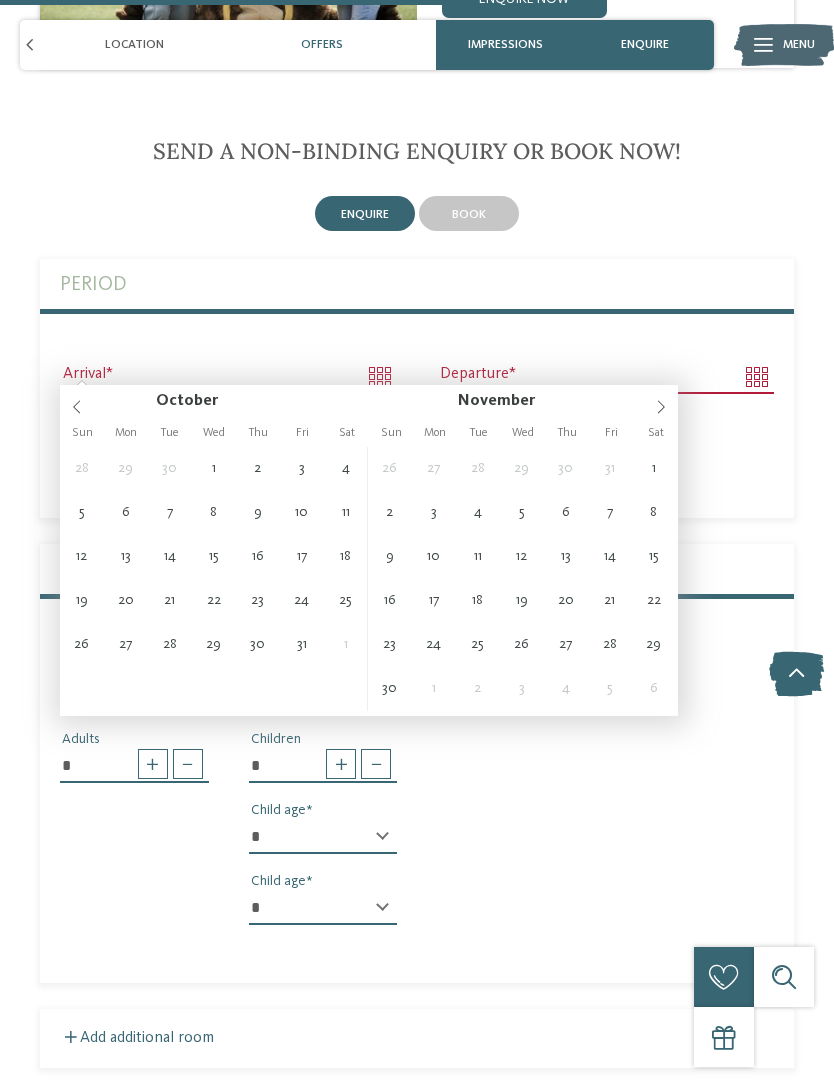 click at bounding box center [661, 402] 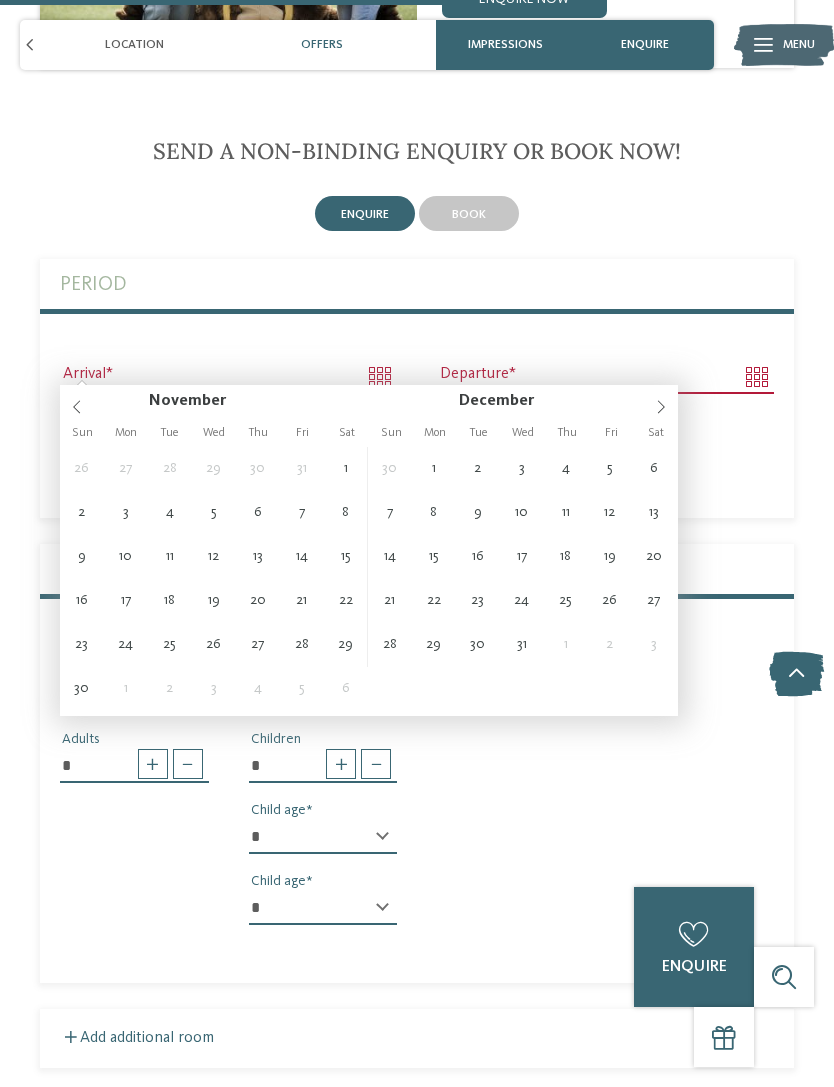 type on "**********" 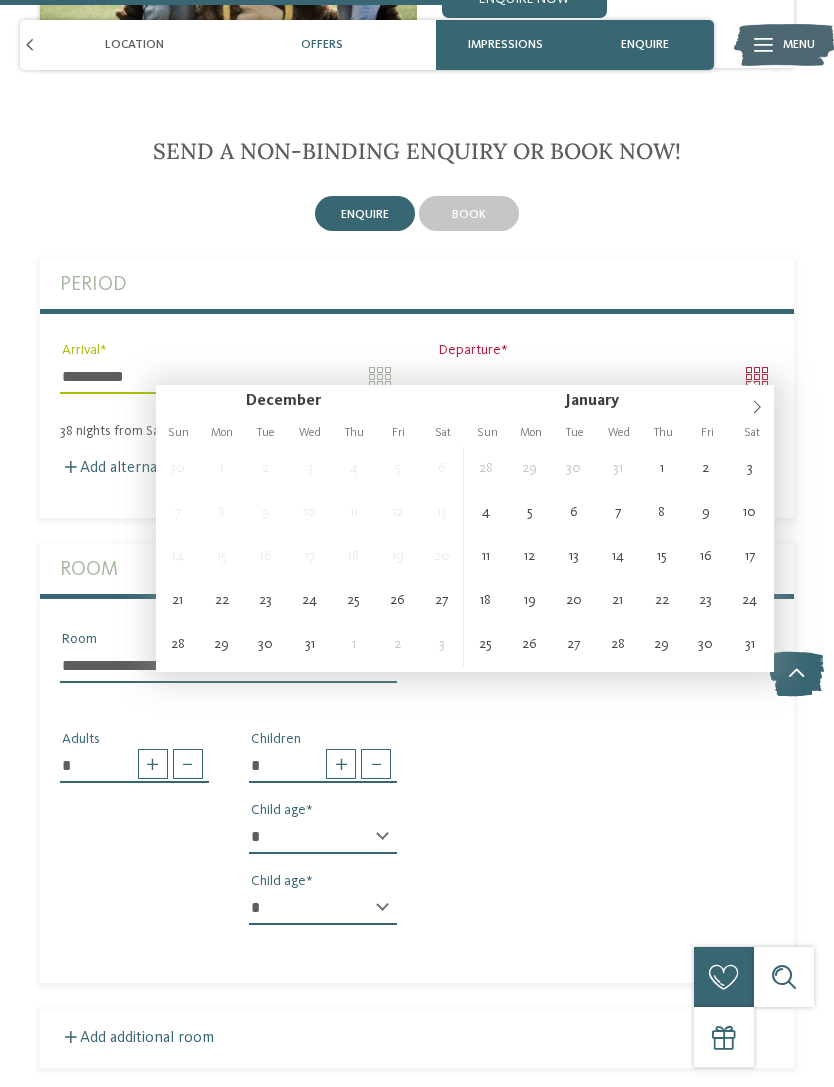 type on "**********" 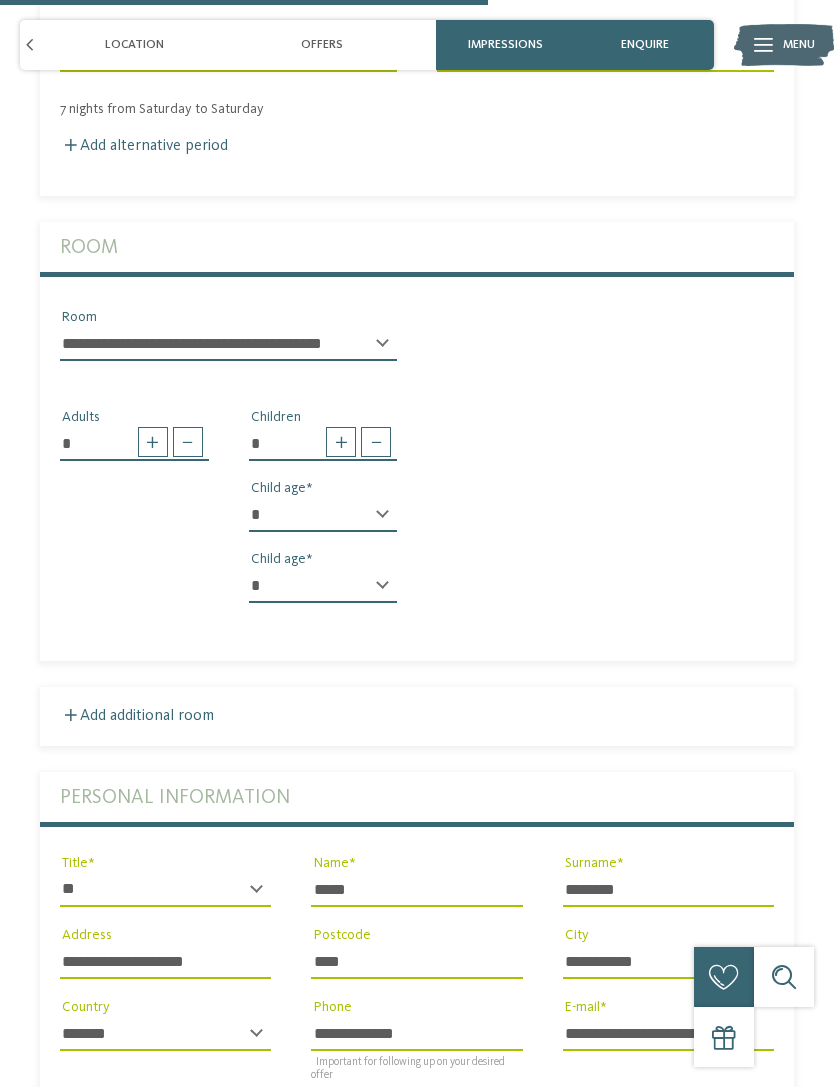 type 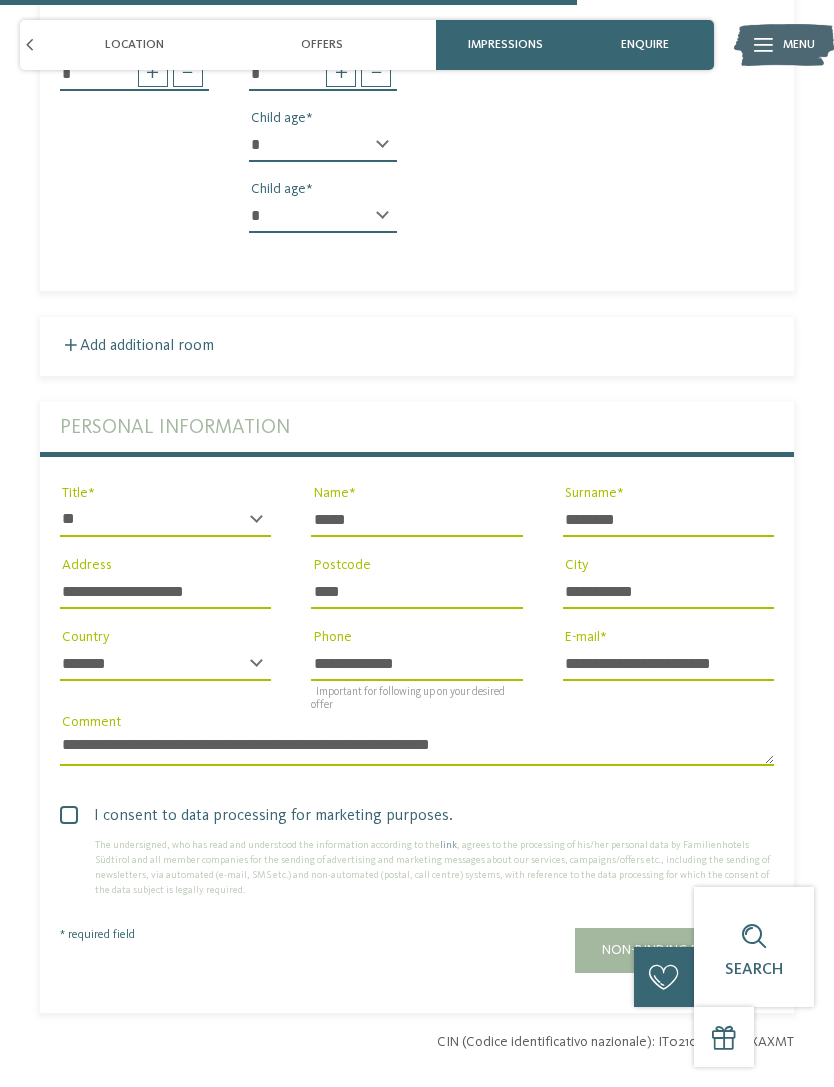 click on "**********" at bounding box center [417, 749] 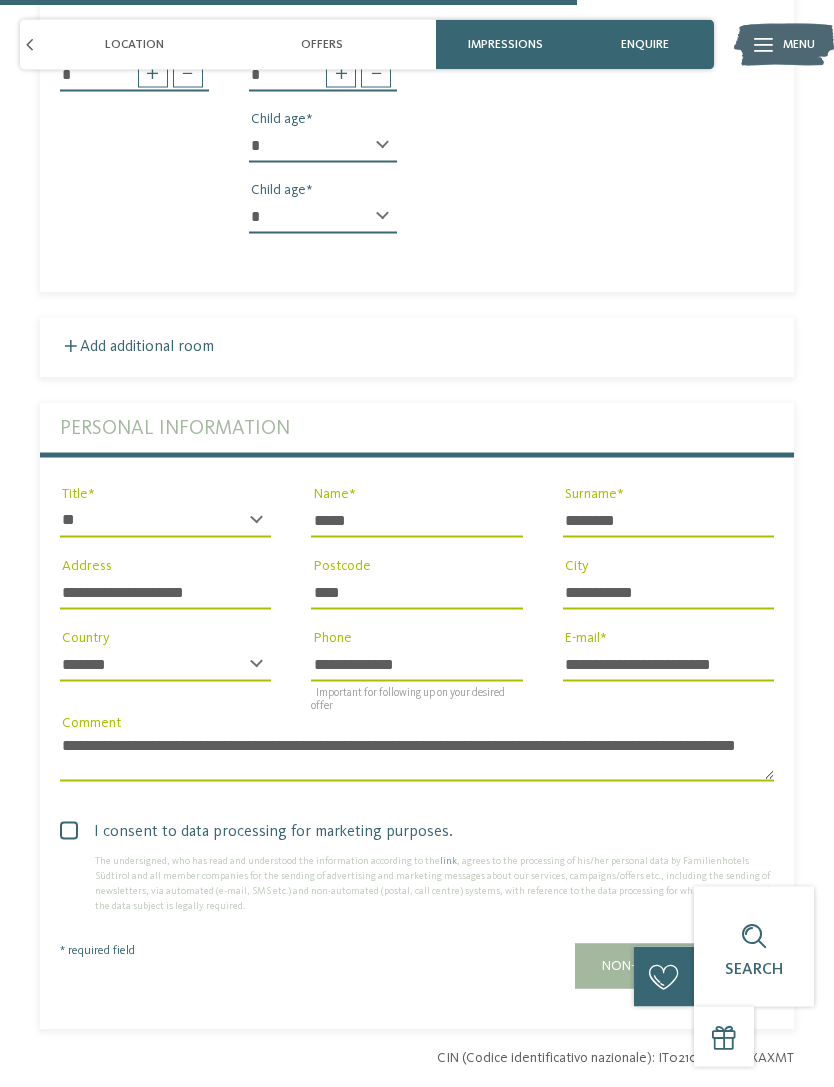 scroll, scrollTop: 0, scrollLeft: 0, axis: both 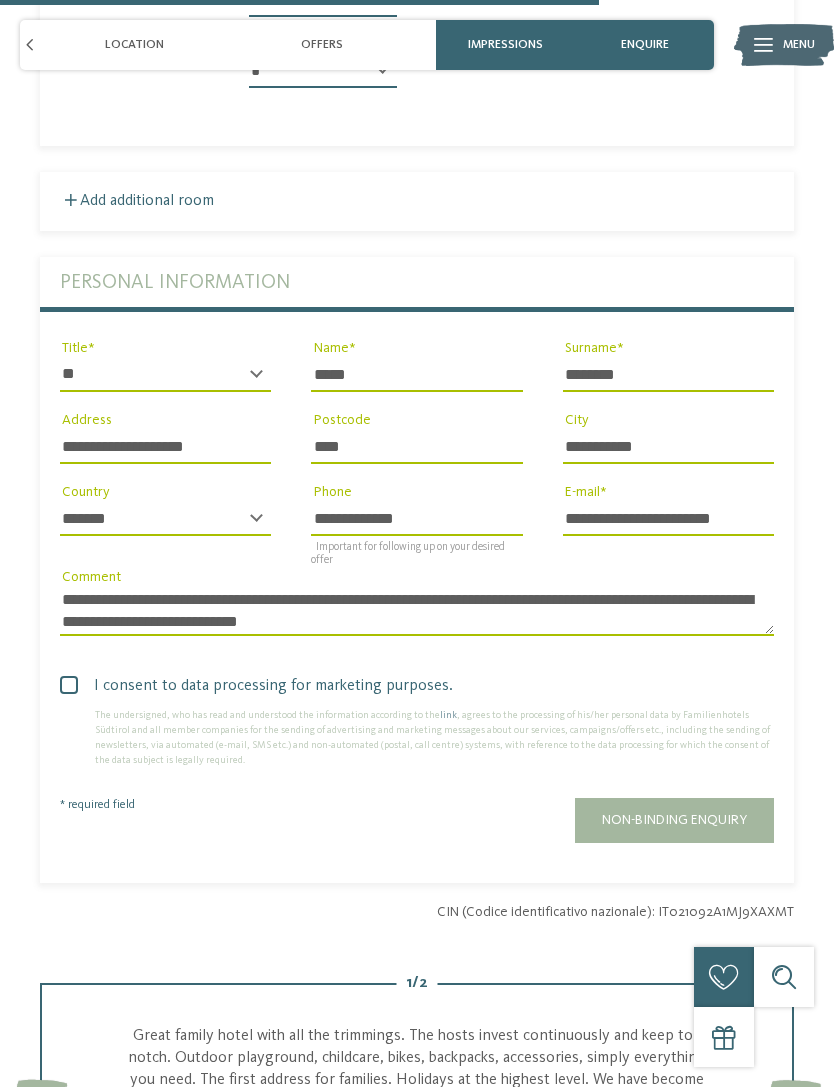type on "**********" 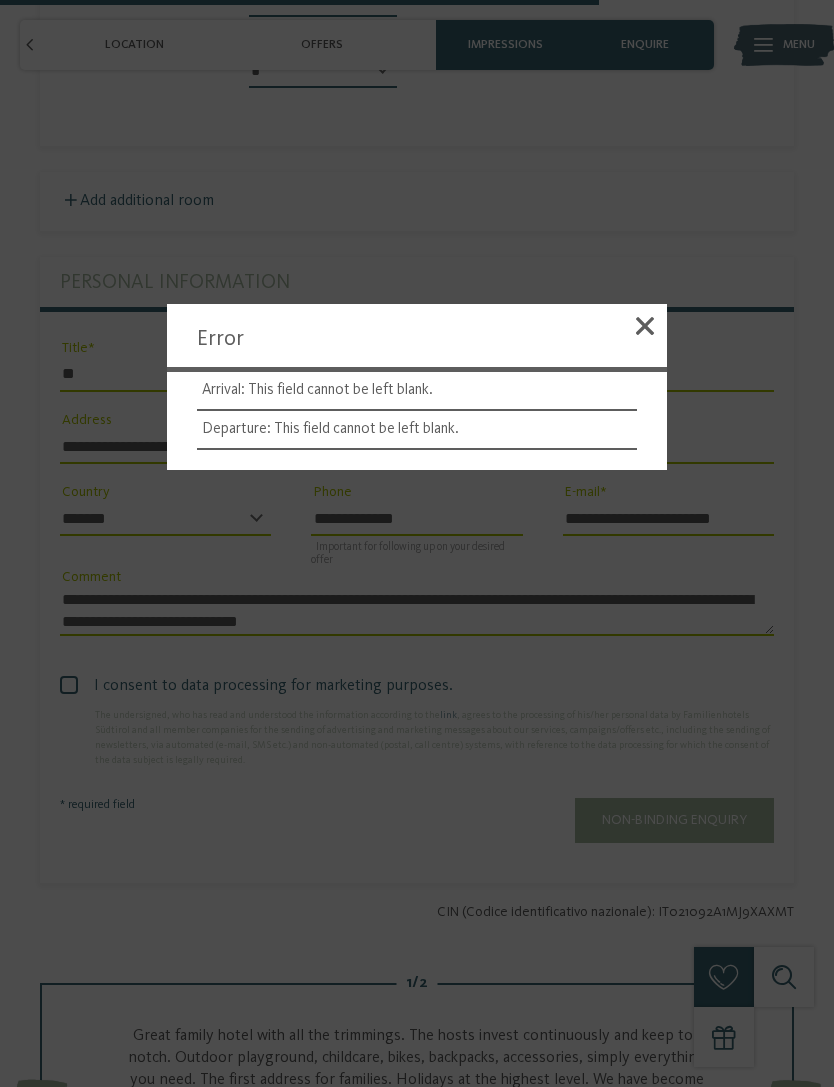 click at bounding box center (645, 326) 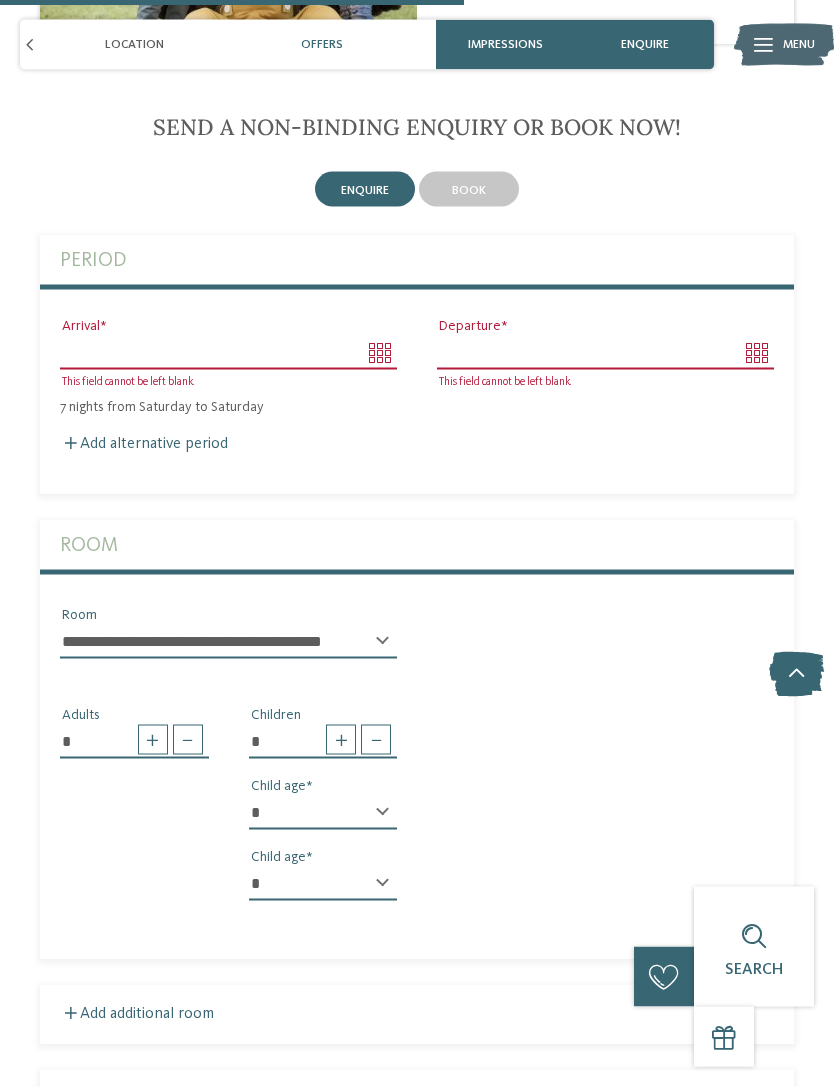 scroll, scrollTop: 2950, scrollLeft: 0, axis: vertical 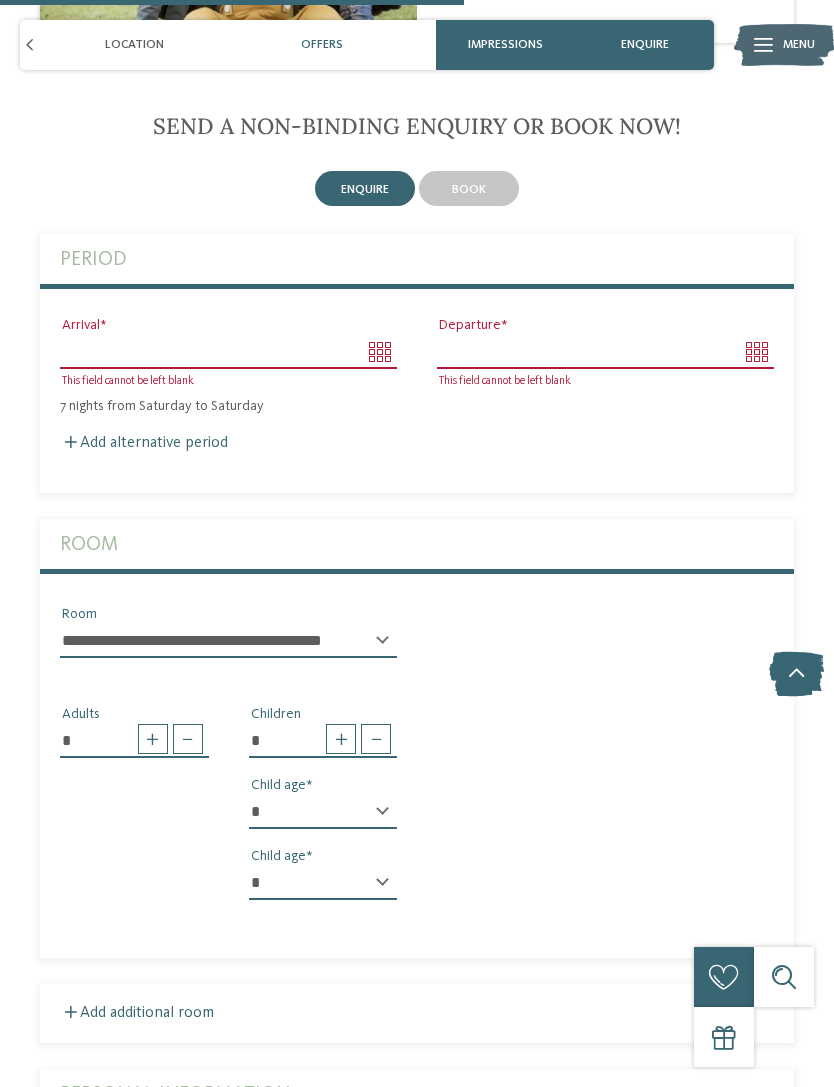 click on "Arrival" at bounding box center (228, 352) 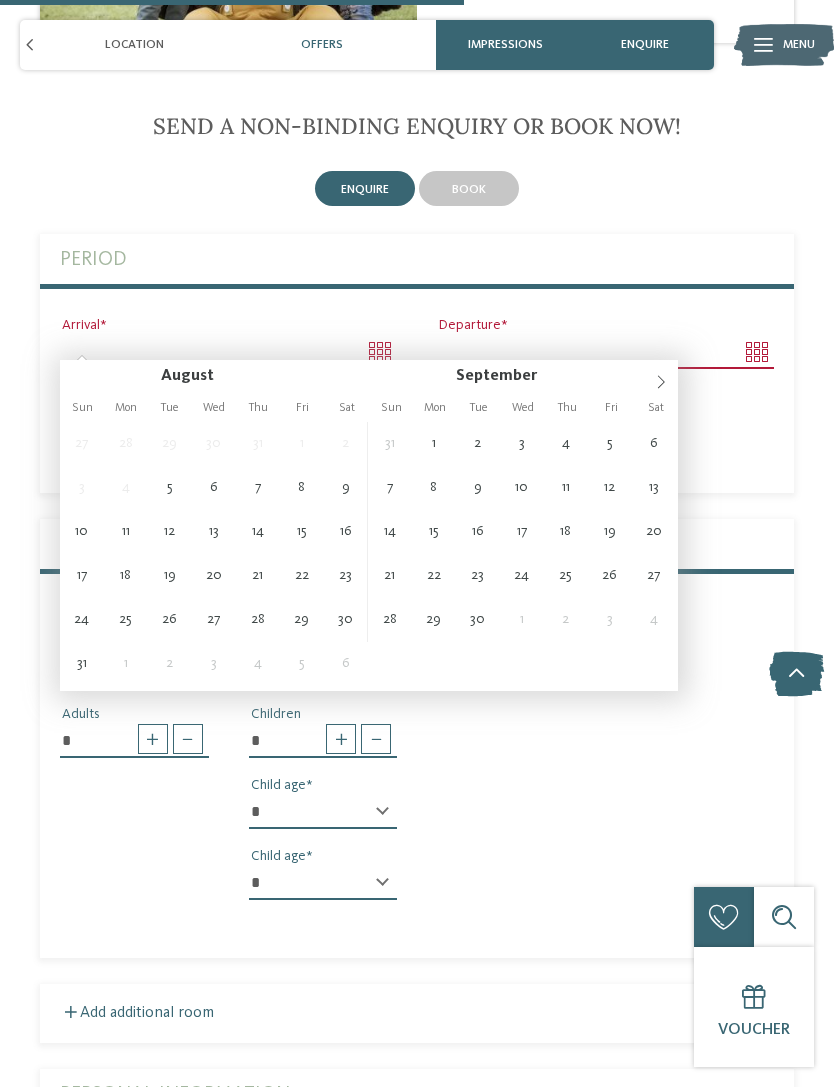 click 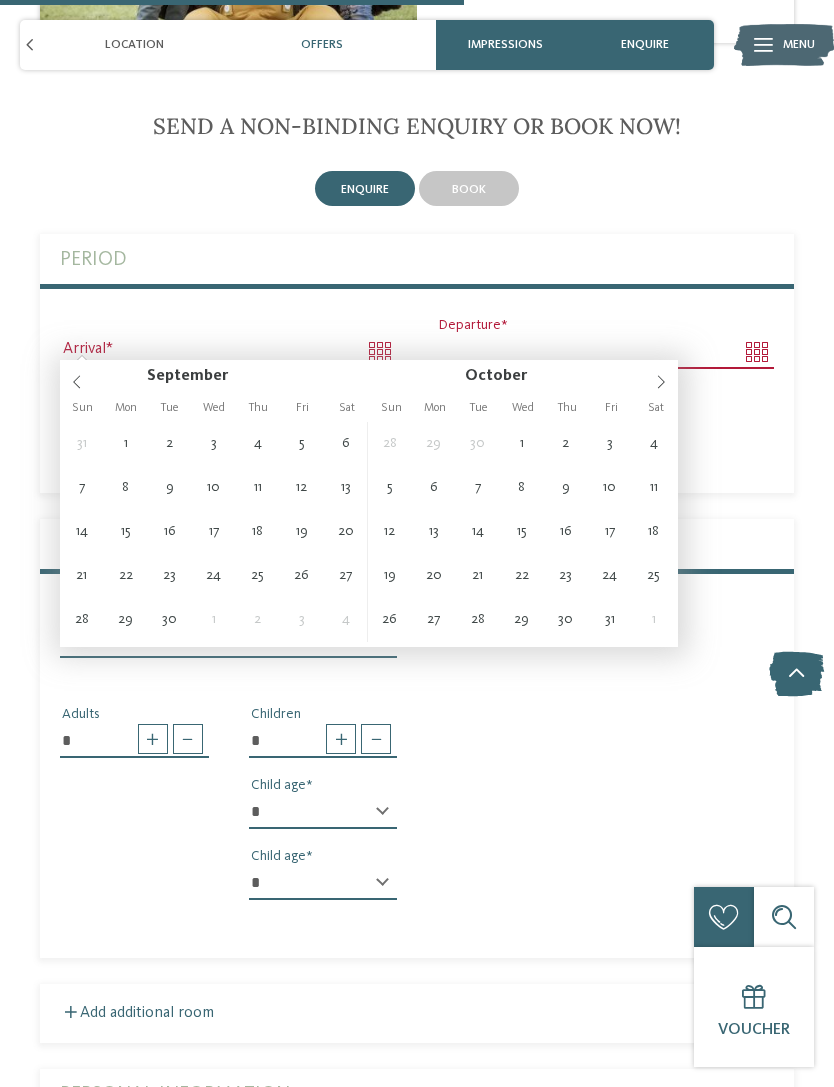 click 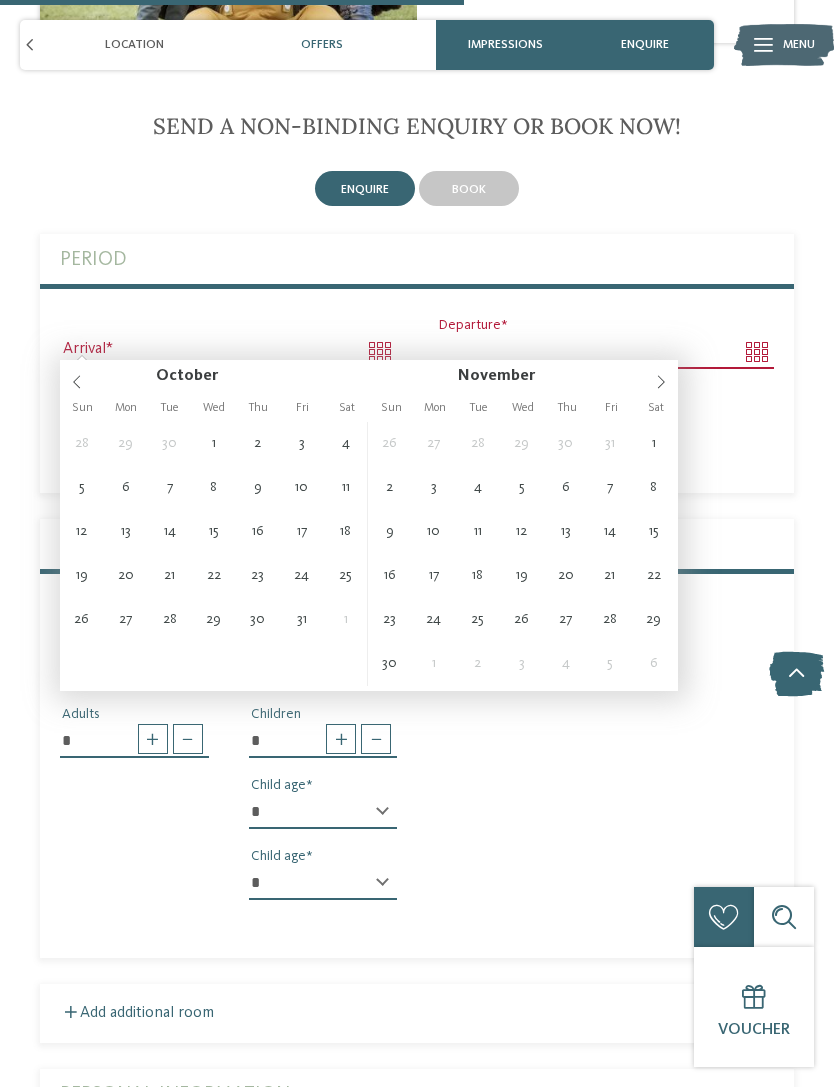 click 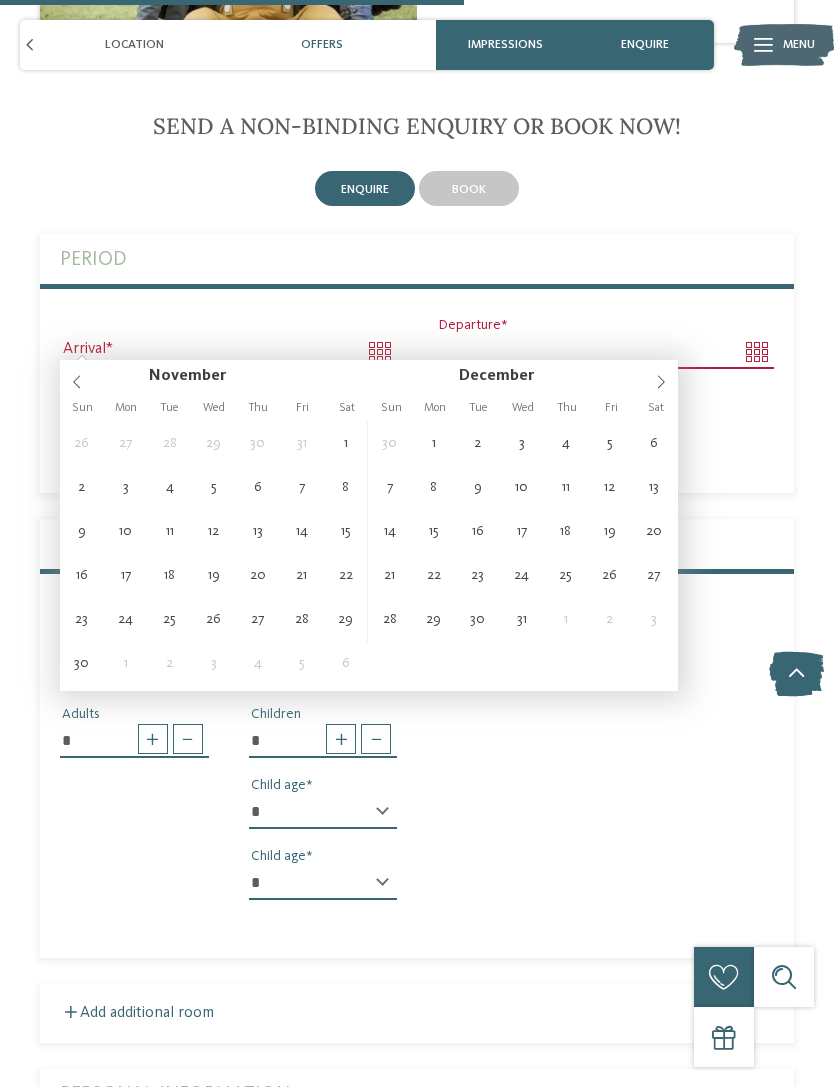 type on "**********" 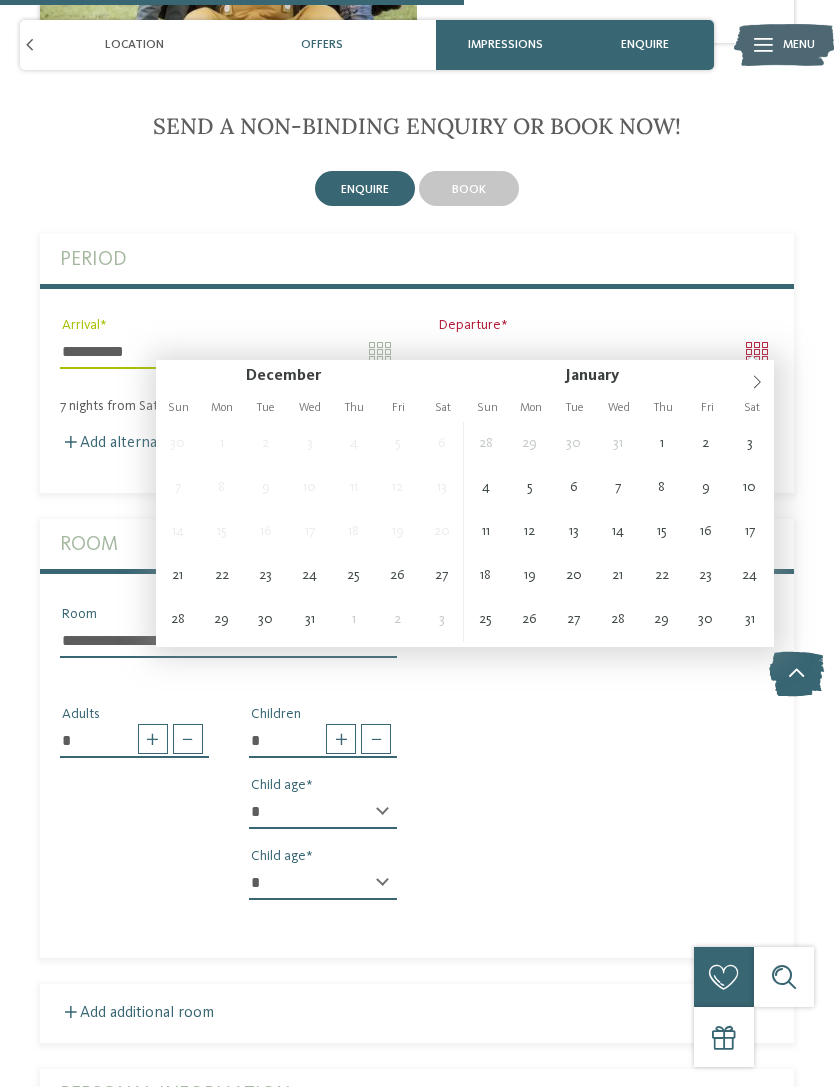 type on "**********" 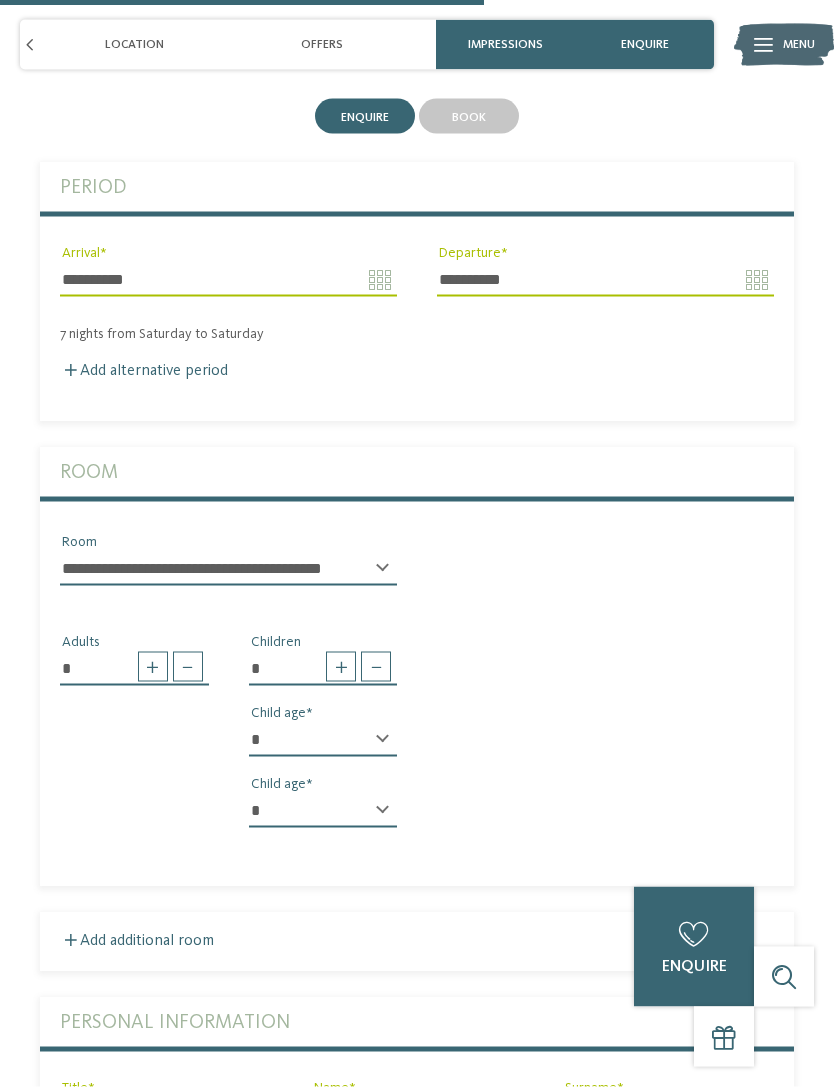 type 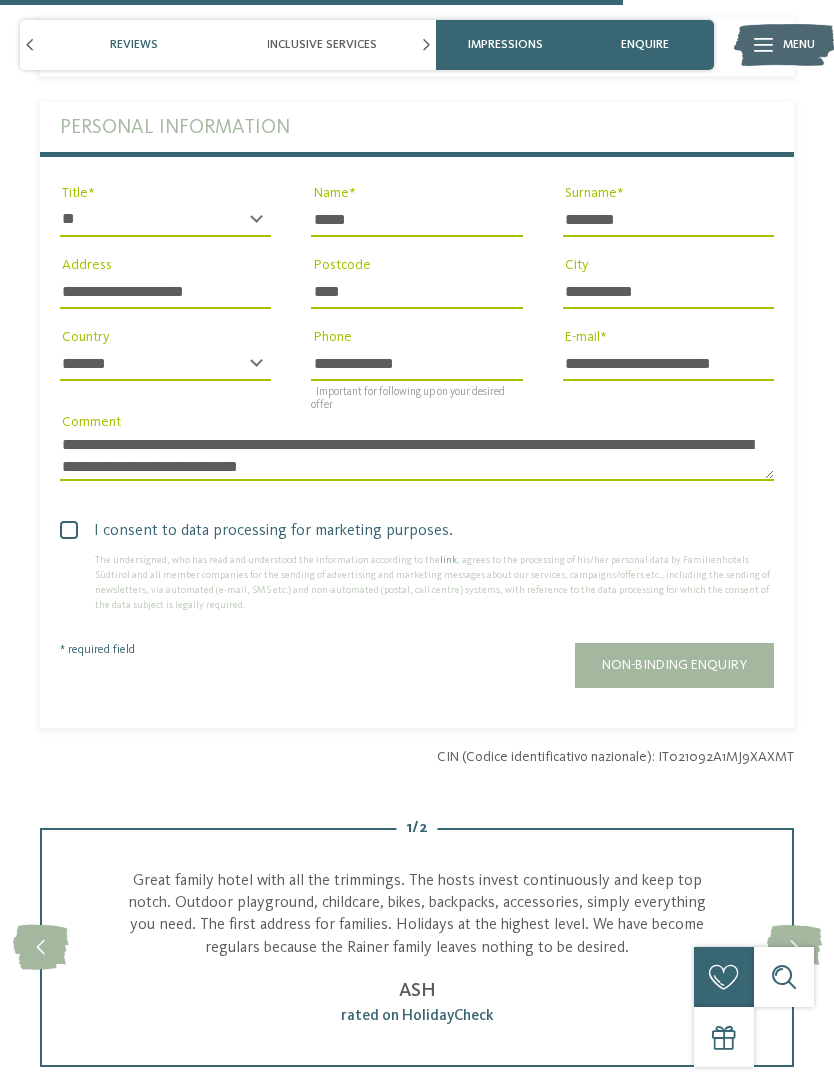 scroll, scrollTop: 3916, scrollLeft: 0, axis: vertical 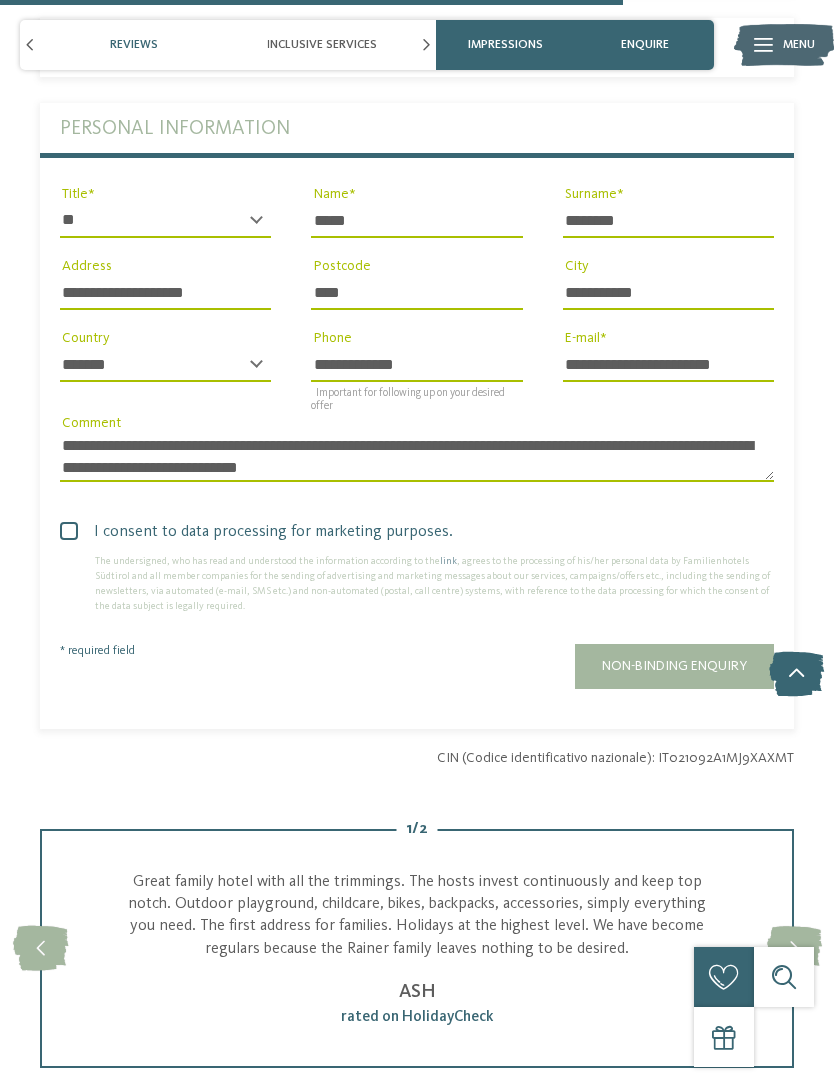 click on "Non-binding enquiry" at bounding box center (674, 666) 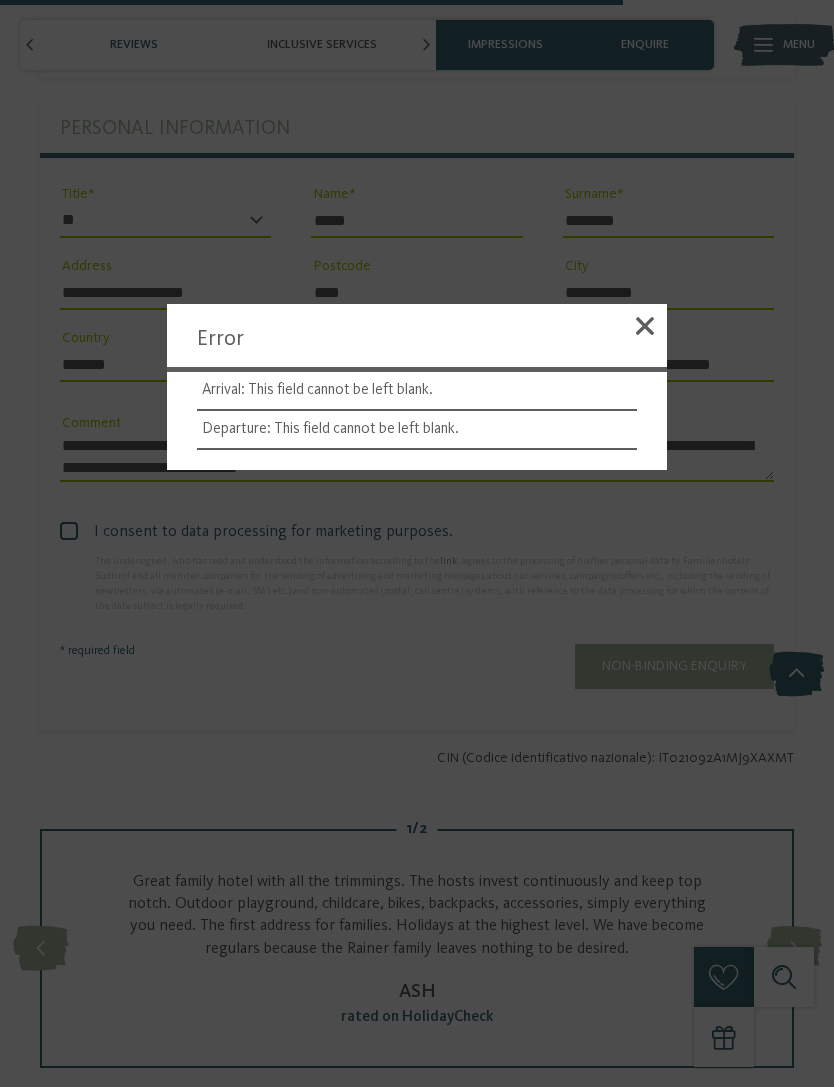 click at bounding box center [645, 329] 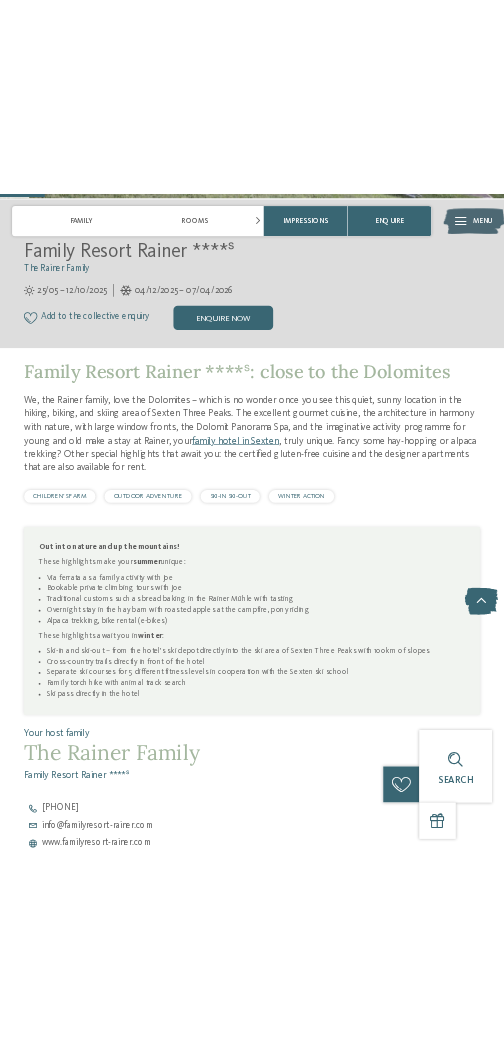 scroll, scrollTop: 466, scrollLeft: 0, axis: vertical 